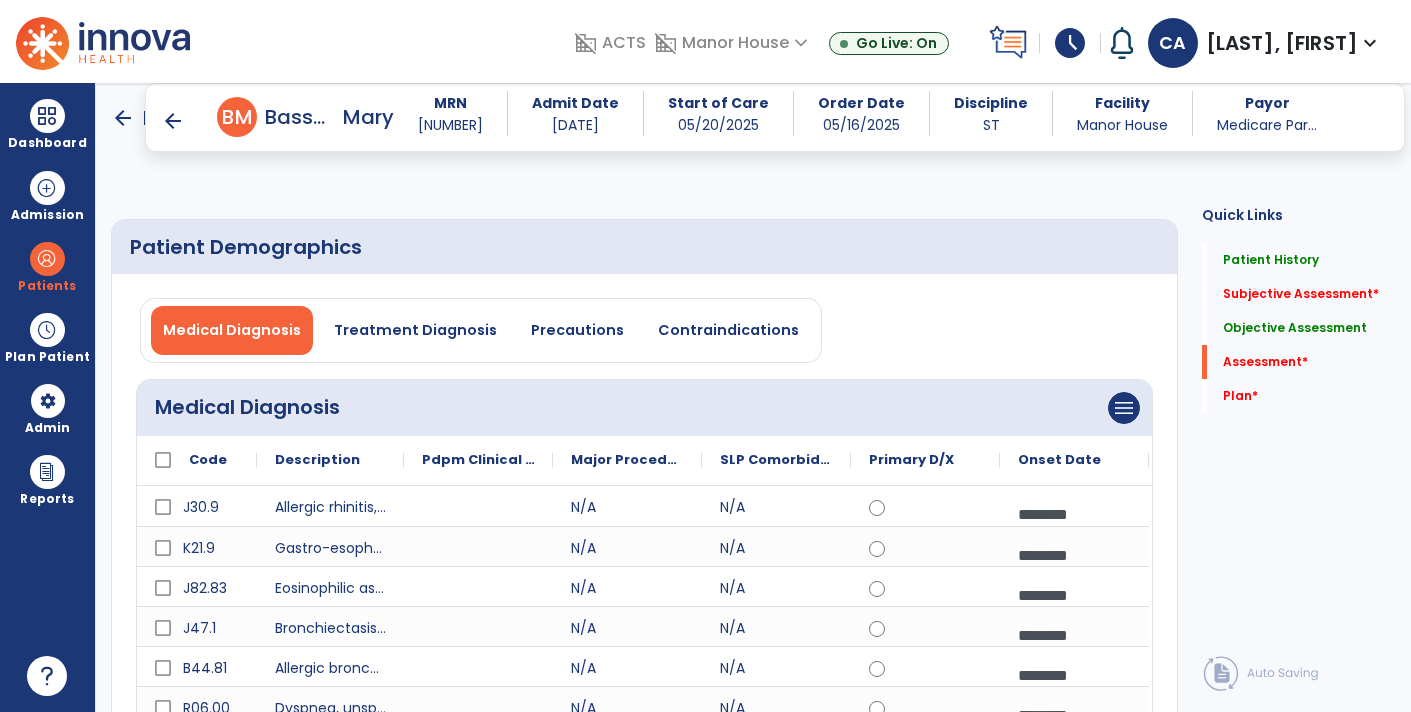 select on "****" 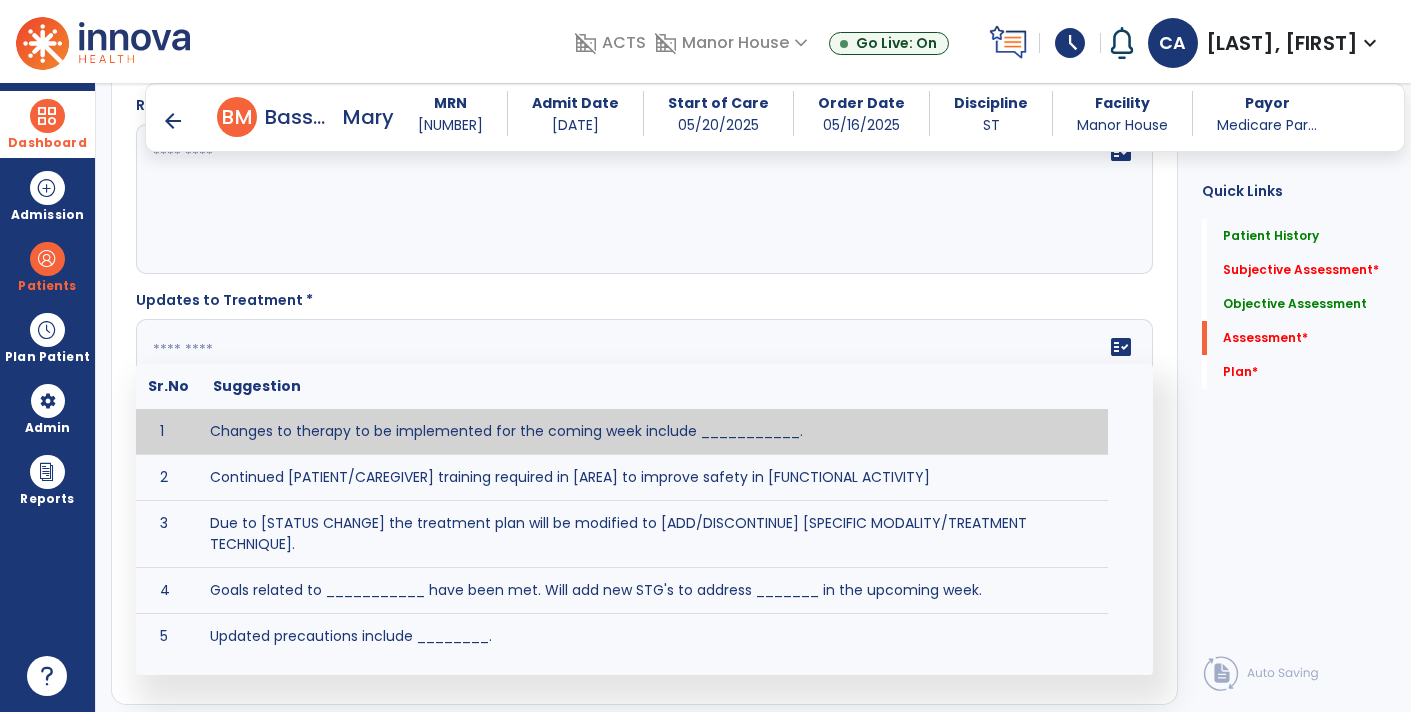 click at bounding box center (47, 116) 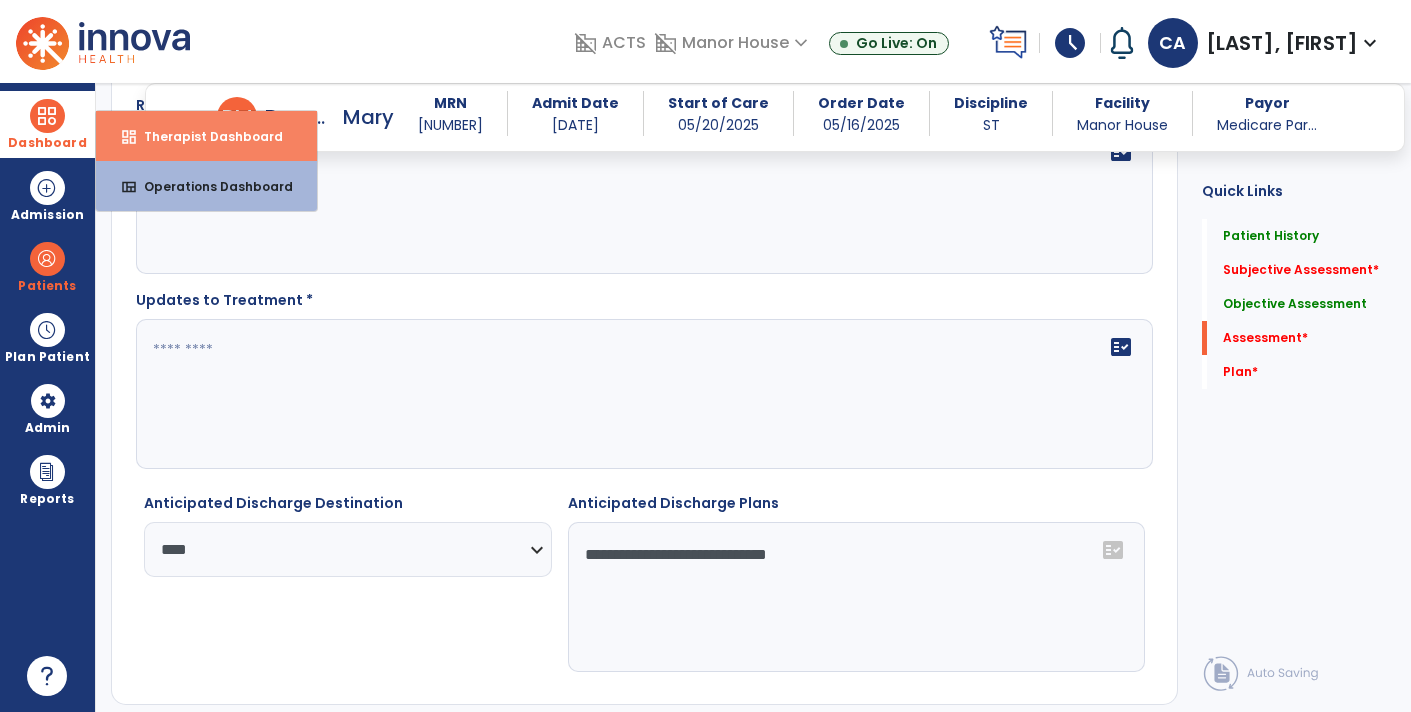 click on "dashboard" at bounding box center [129, 137] 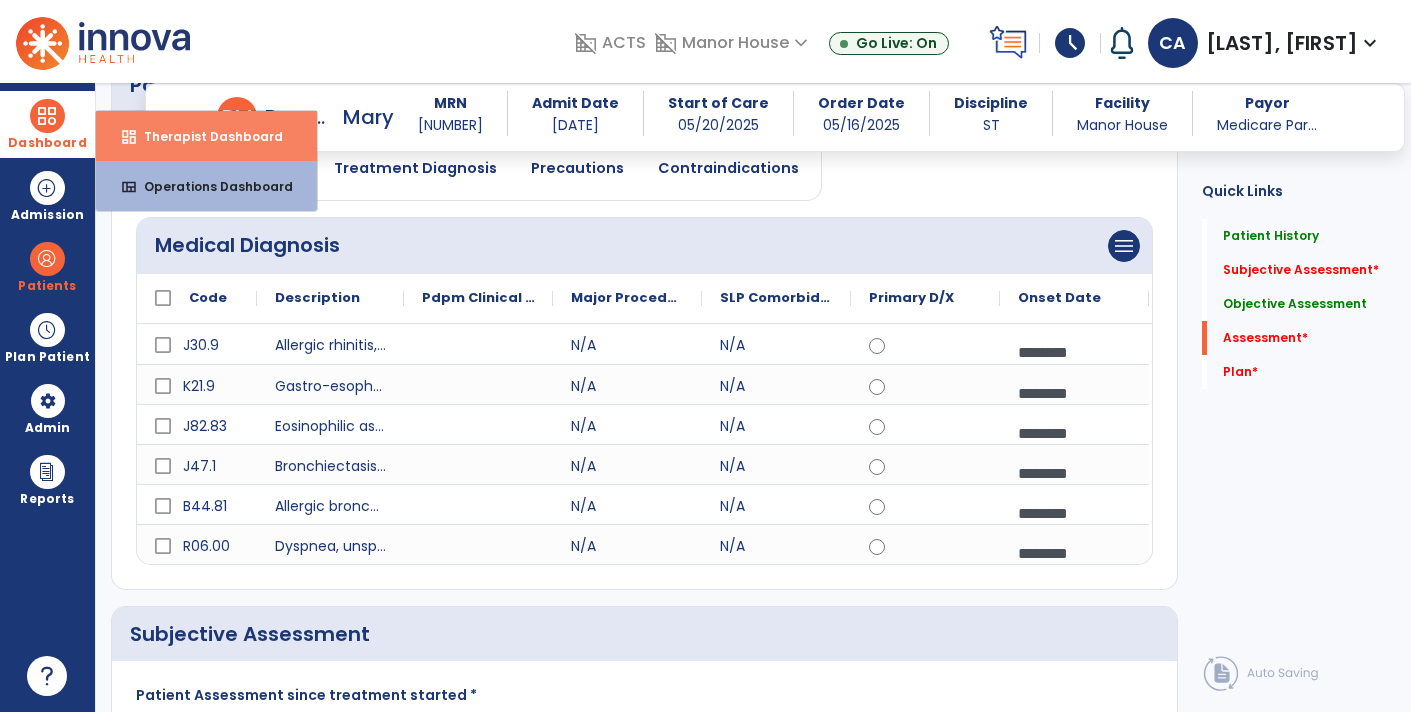 select on "****" 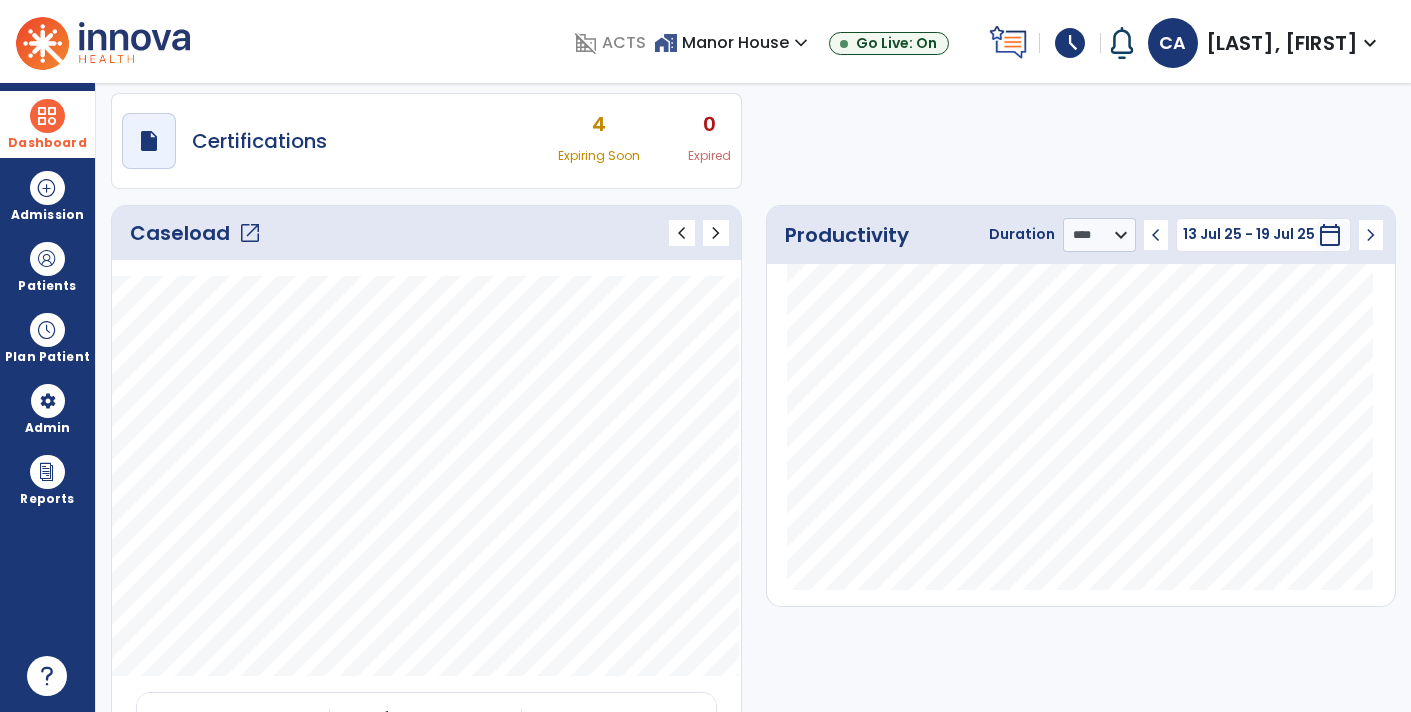scroll, scrollTop: 0, scrollLeft: 0, axis: both 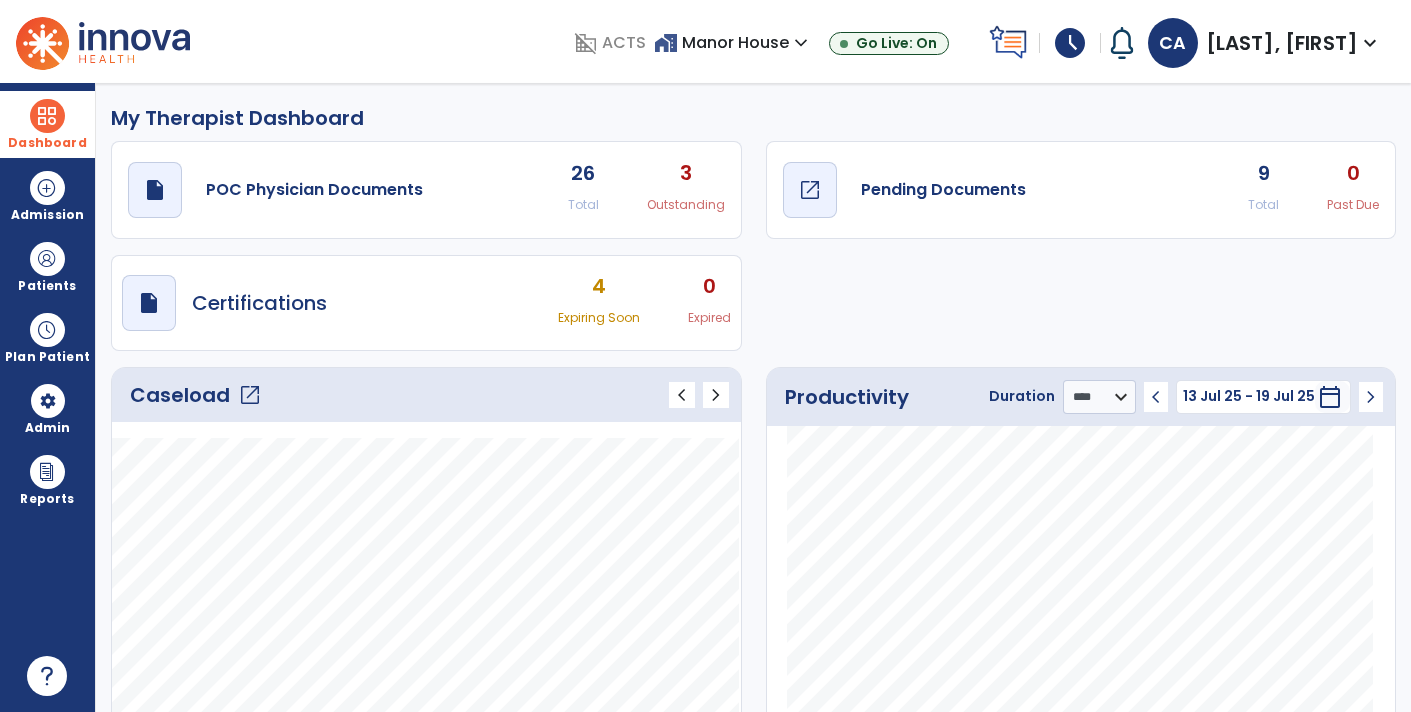 click on "draft   open_in_new  Pending Documents" 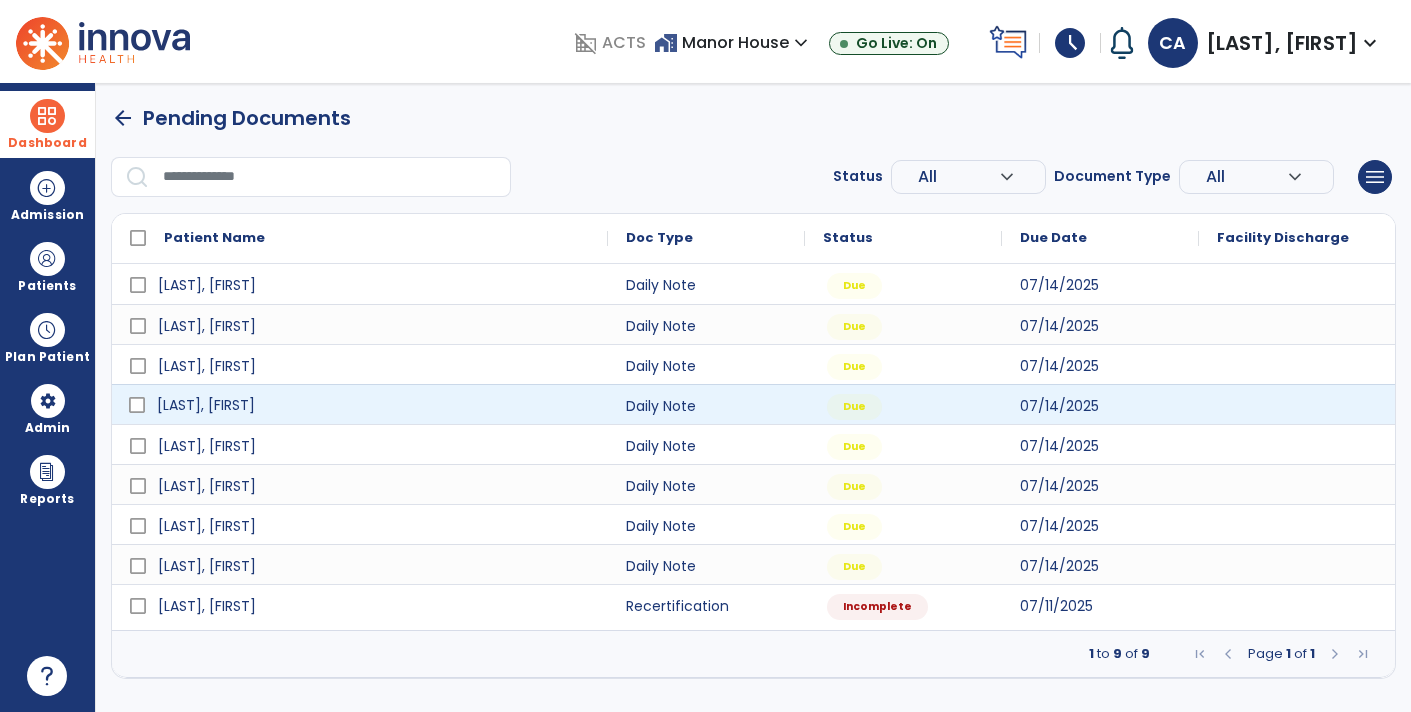 click on "[LAST], [FIRST]" at bounding box center [374, 405] 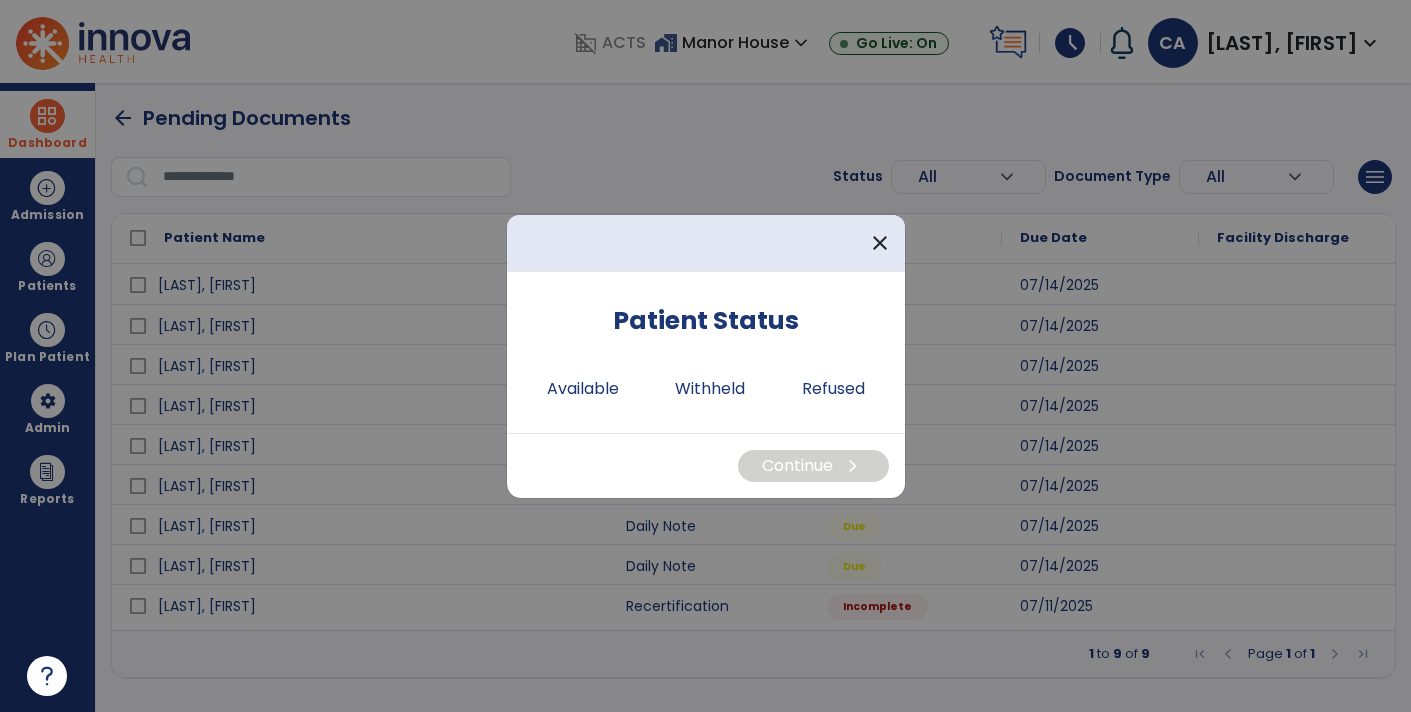 click on "Patient Status  Available   Withheld   Refused" at bounding box center (706, 352) 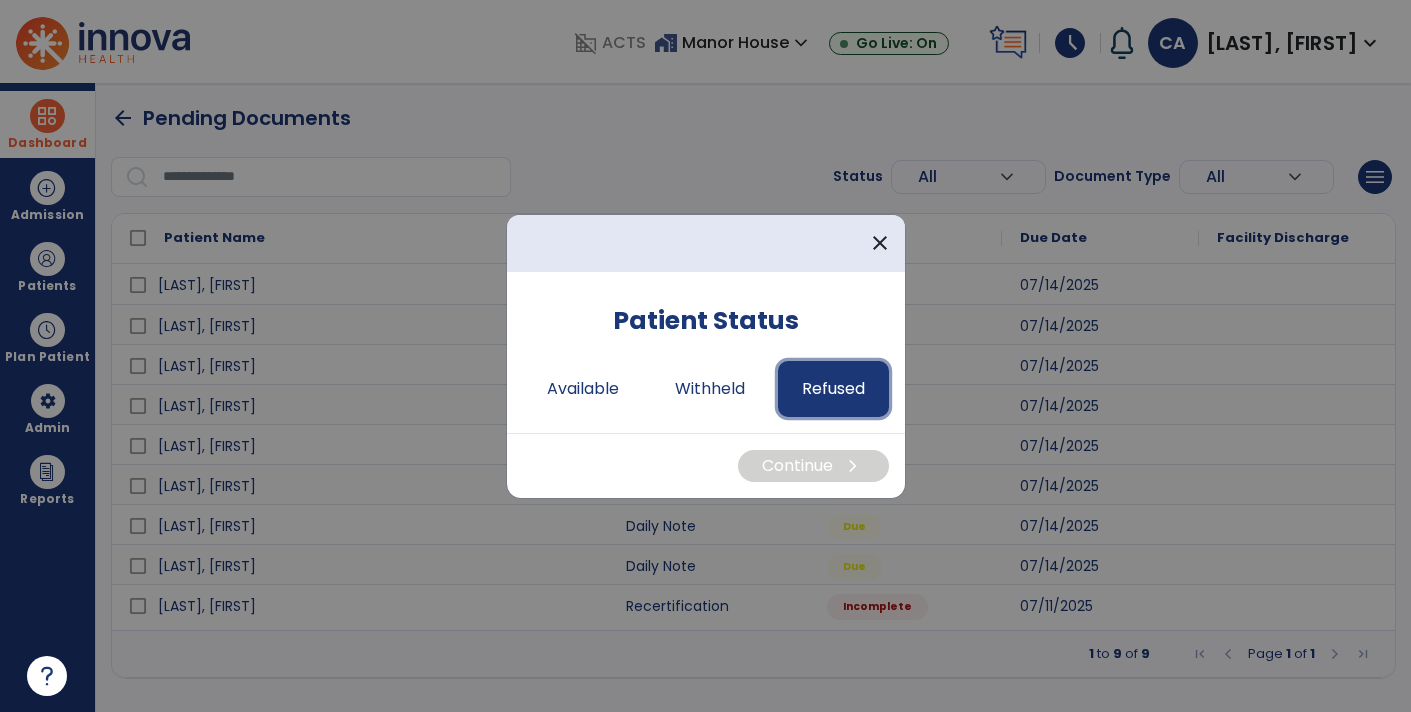 click on "Refused" at bounding box center [833, 389] 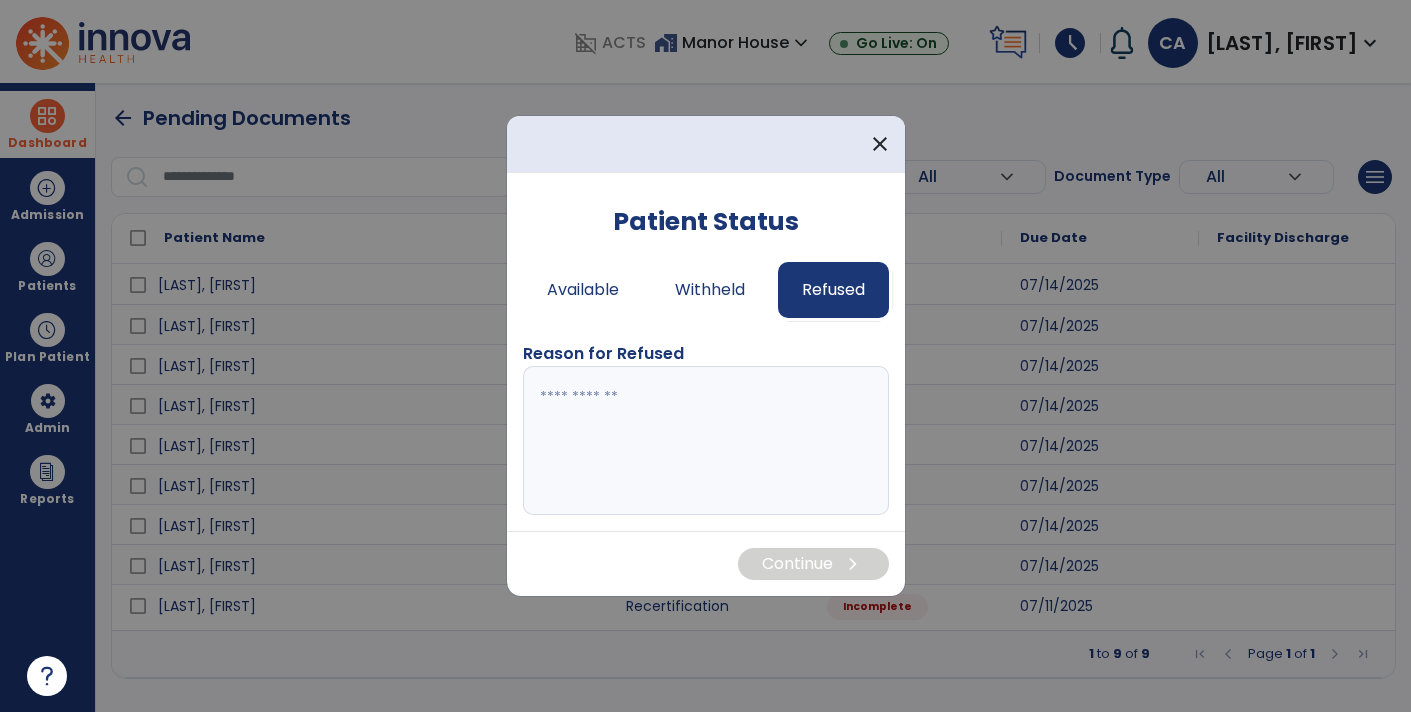 click at bounding box center [706, 441] 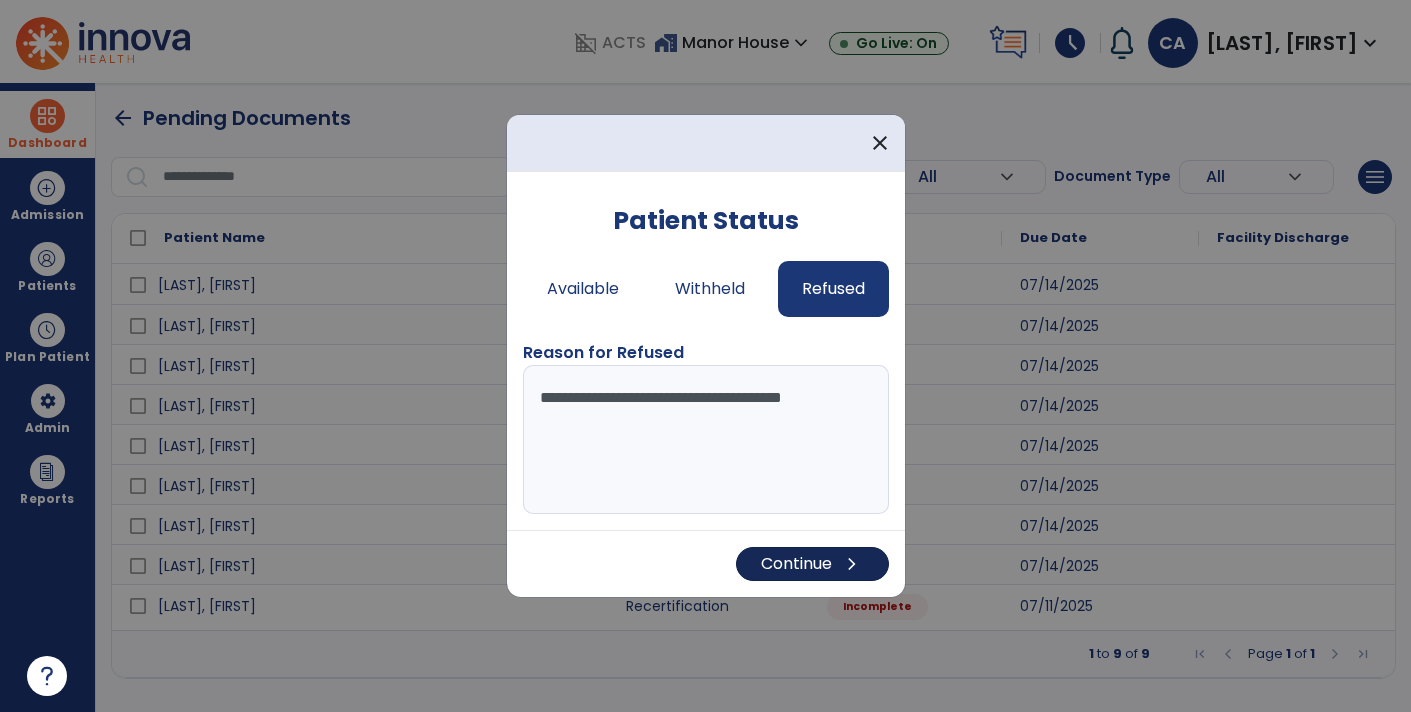 type on "**********" 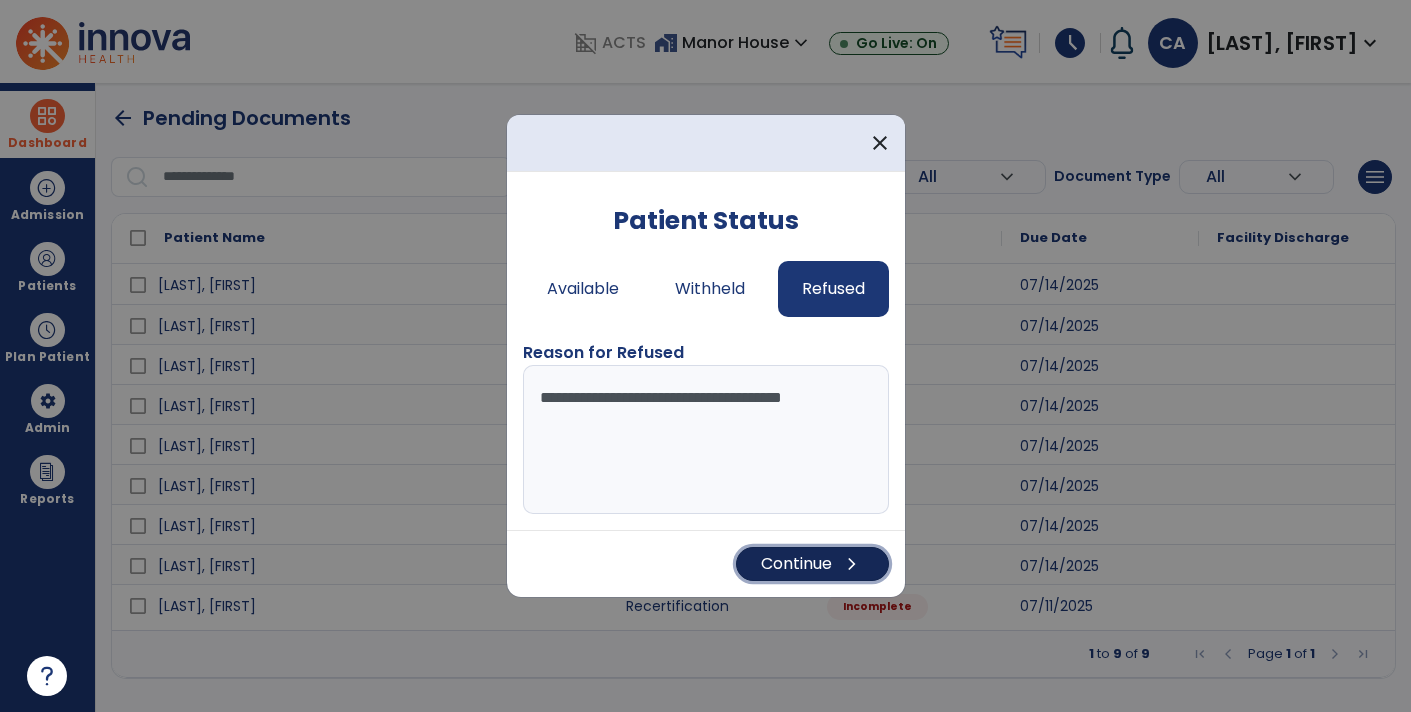 click on "Continue   chevron_right" at bounding box center [812, 564] 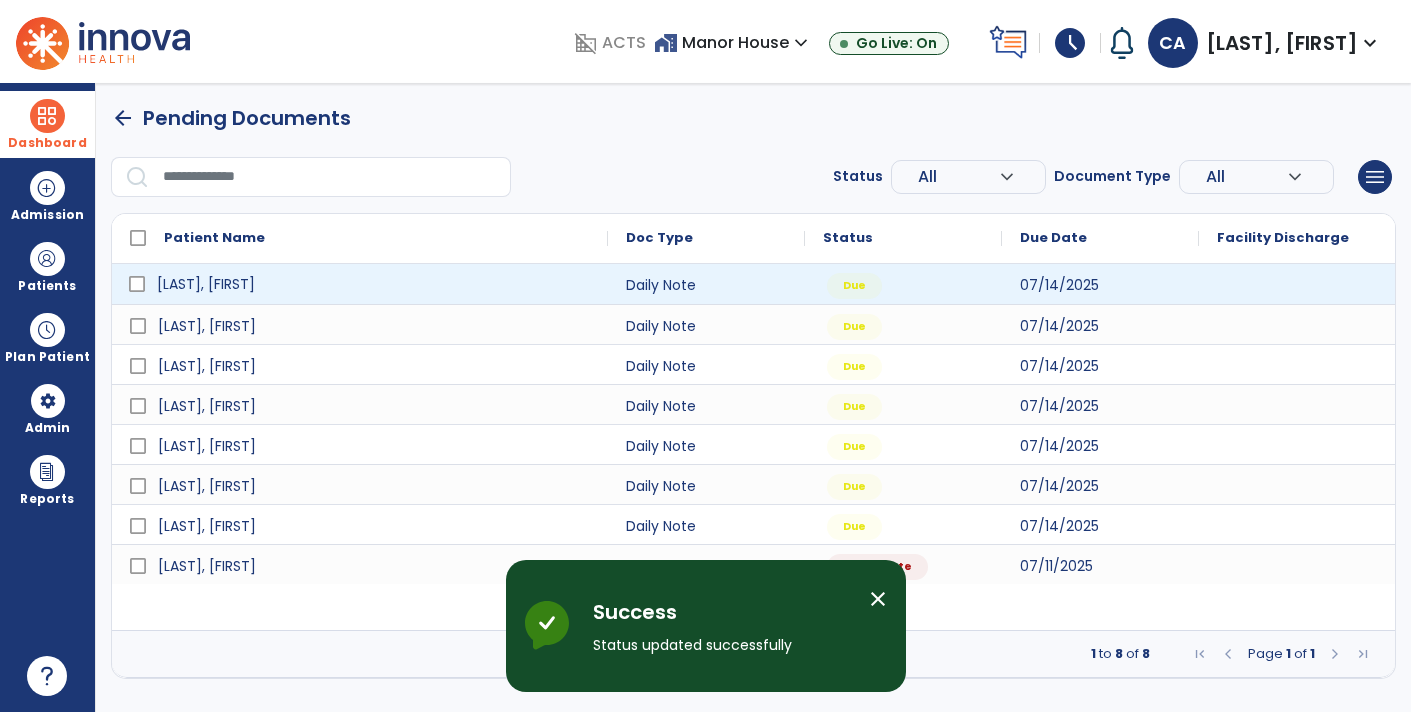 click on "[LAST], [FIRST]" at bounding box center [374, 284] 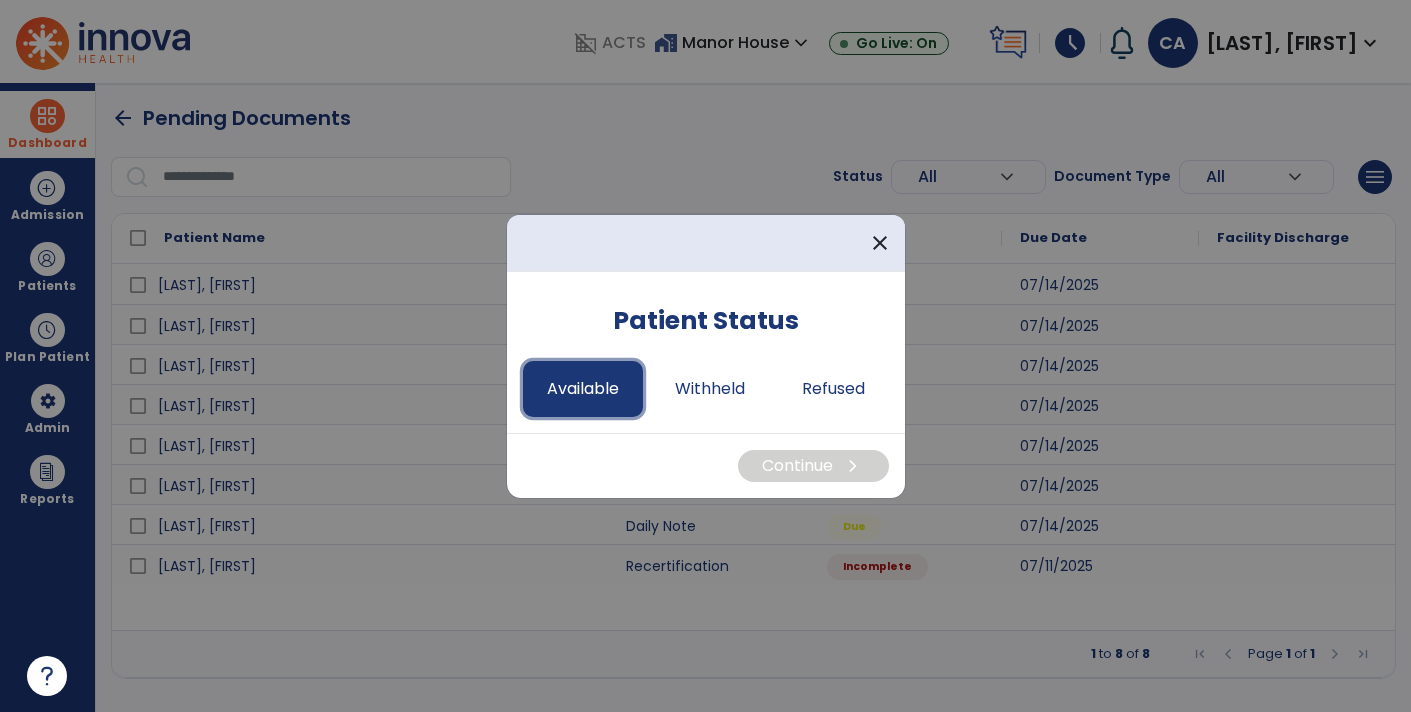click on "Available" at bounding box center [583, 389] 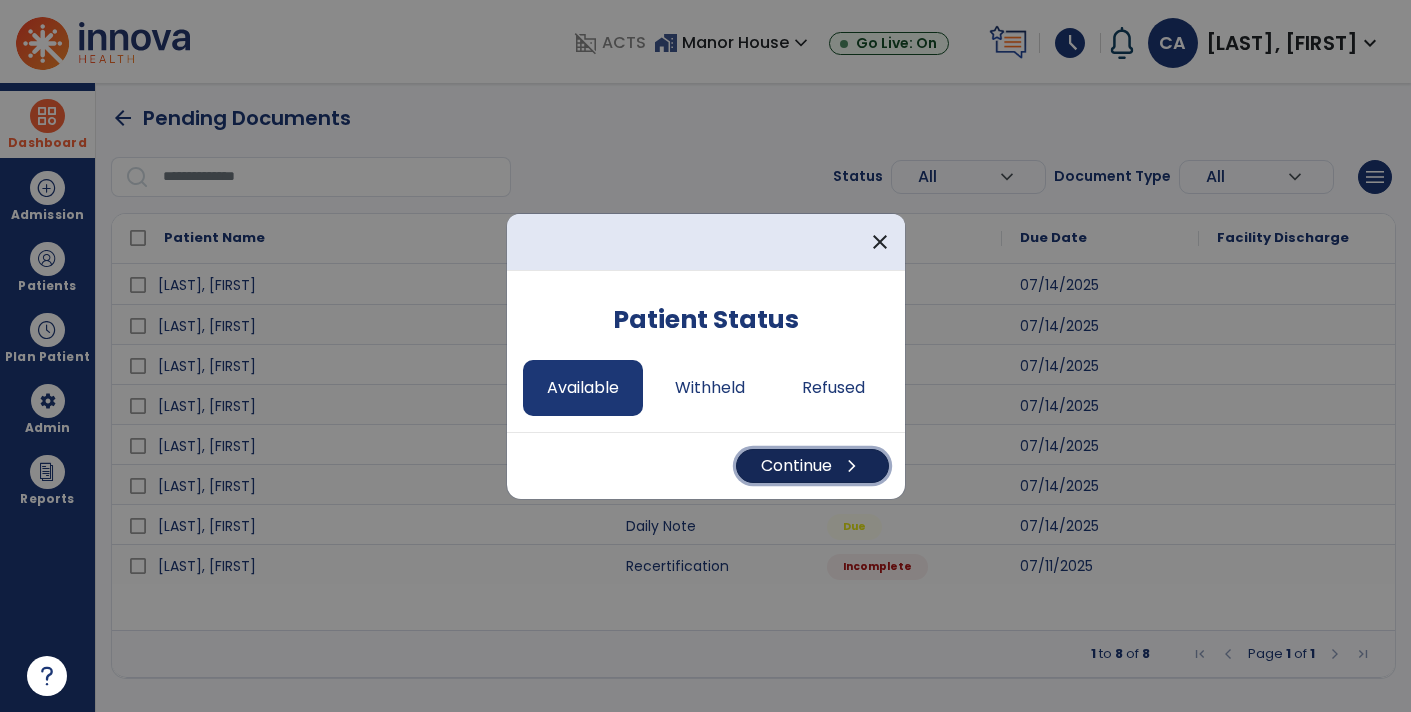 click on "Continue   chevron_right" at bounding box center (812, 466) 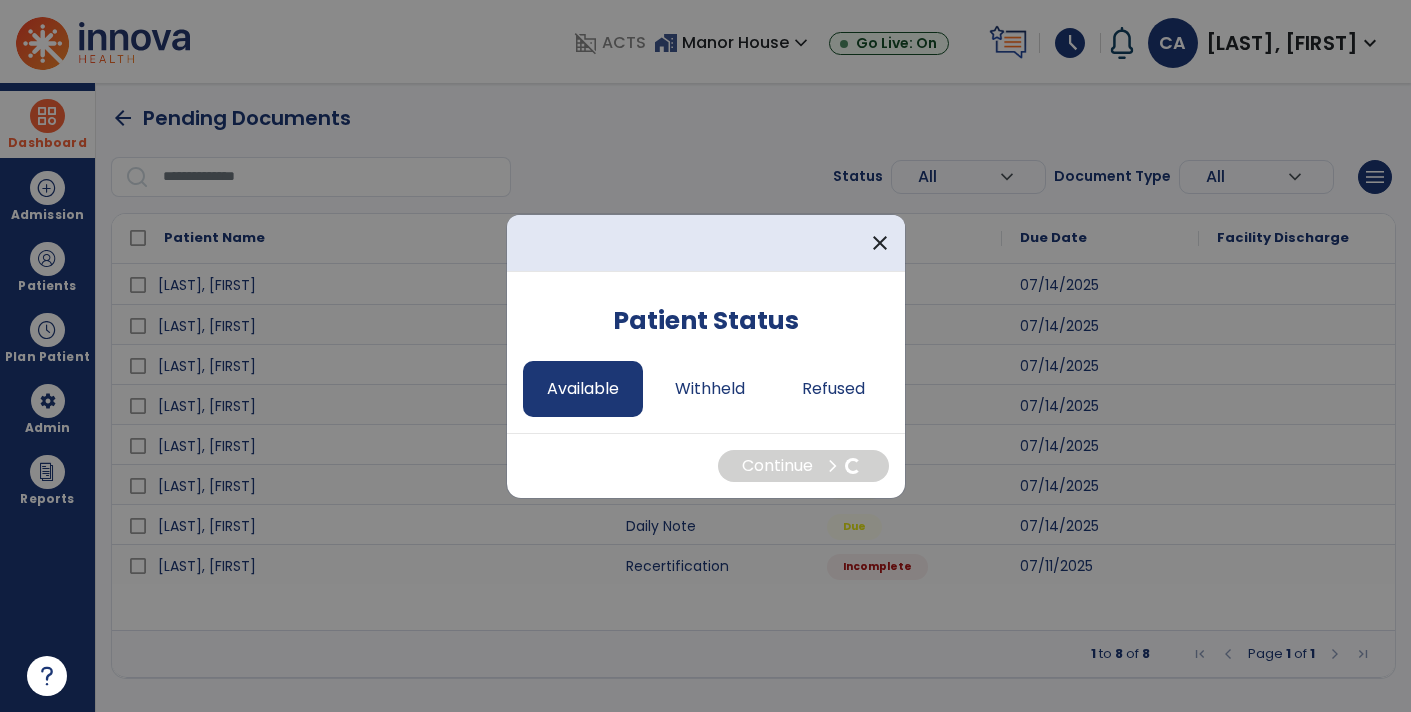 select on "*" 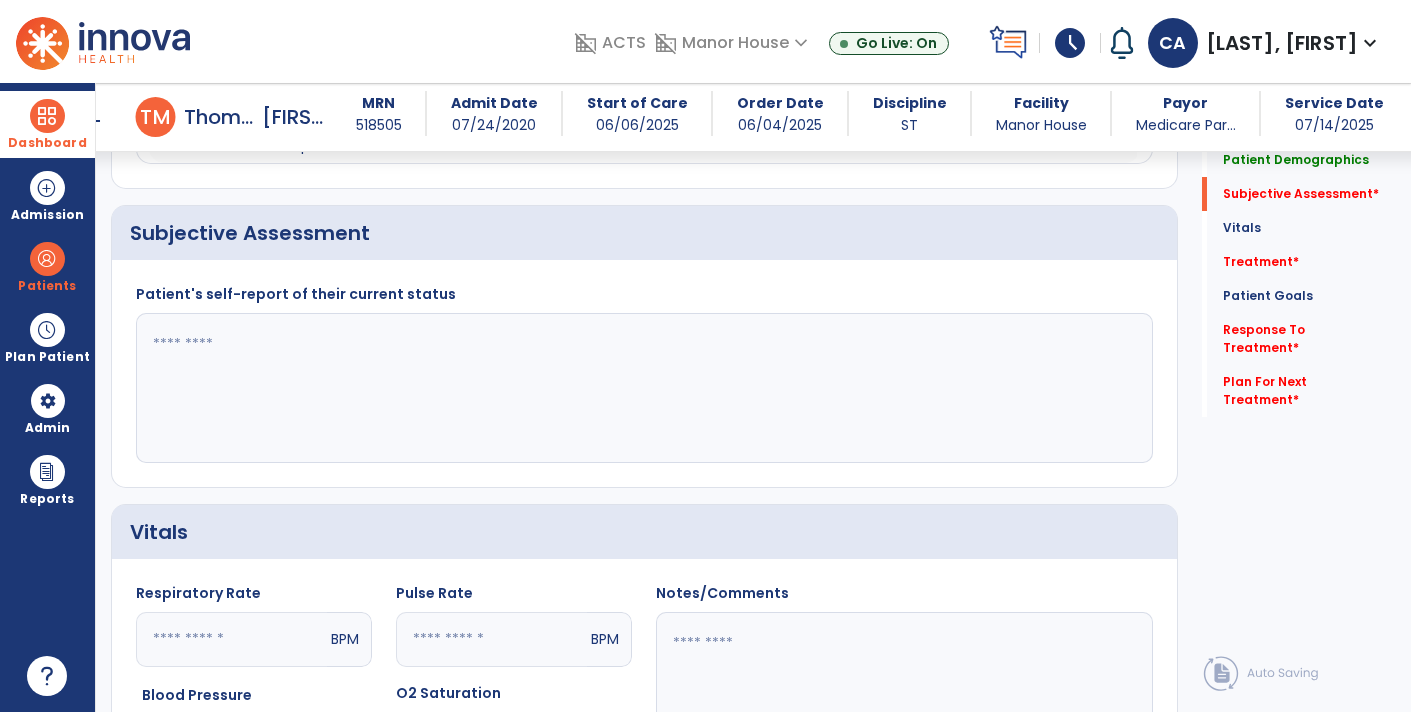 scroll, scrollTop: 441, scrollLeft: 0, axis: vertical 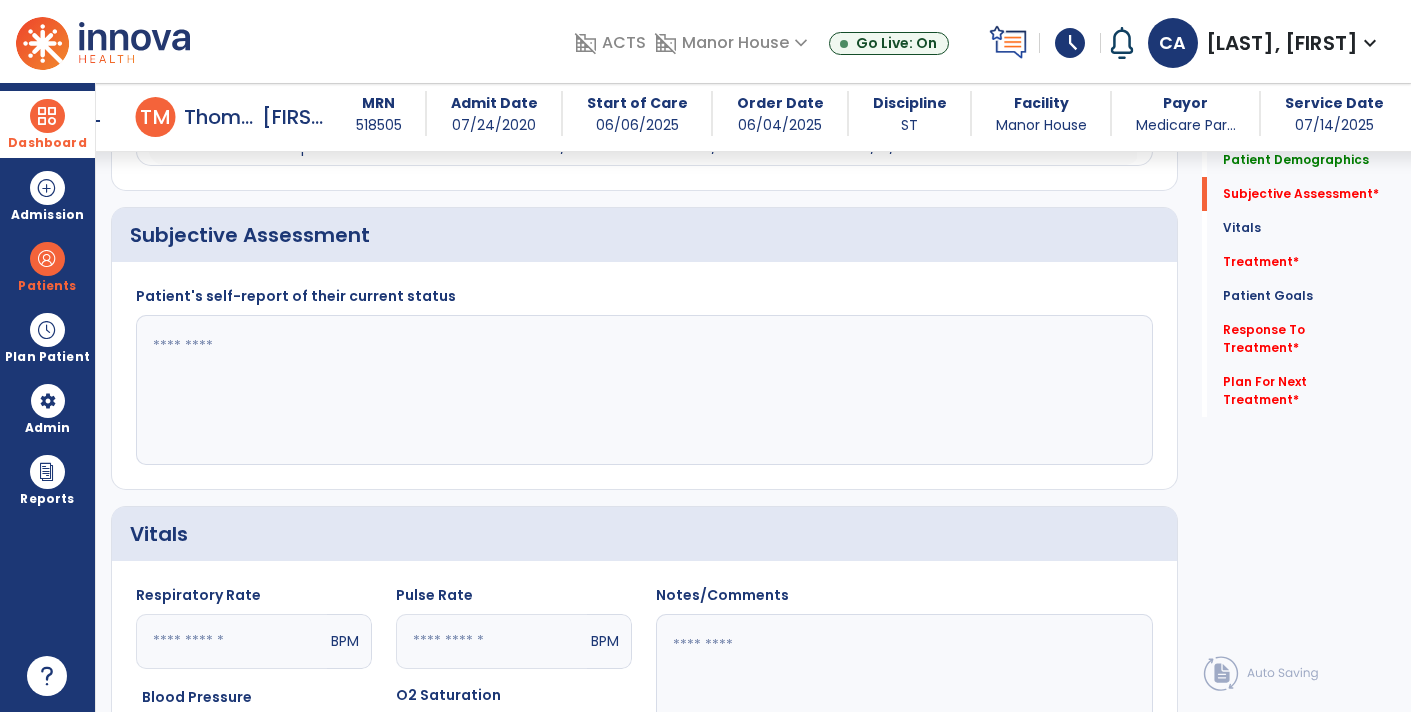 click 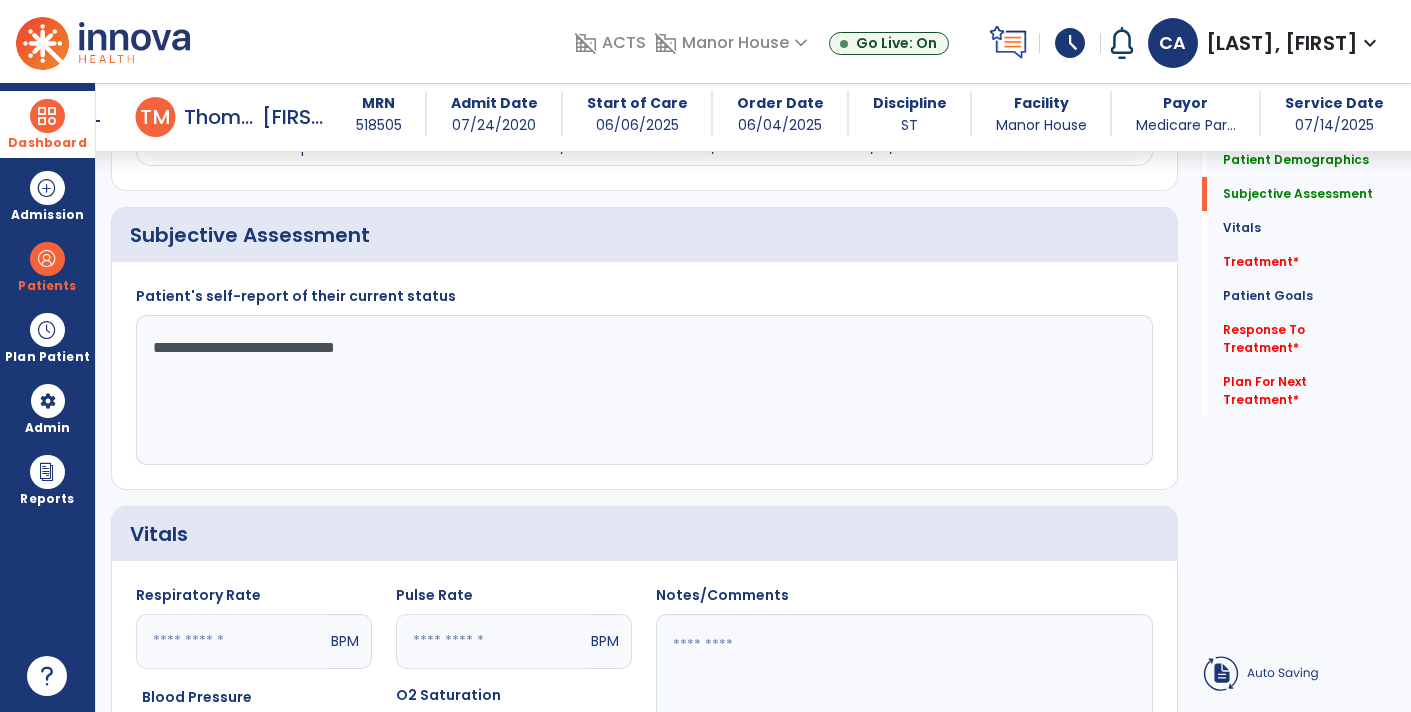 click on "**********" 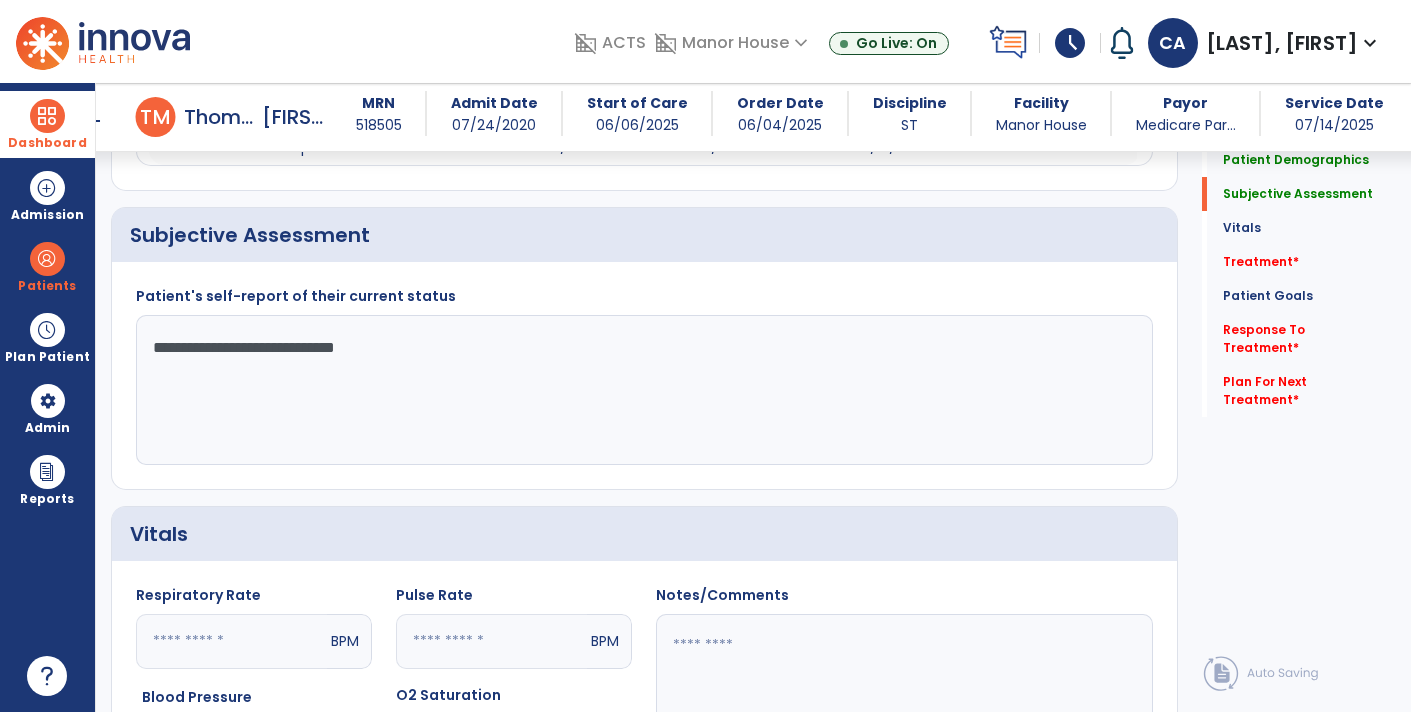 click on "**********" 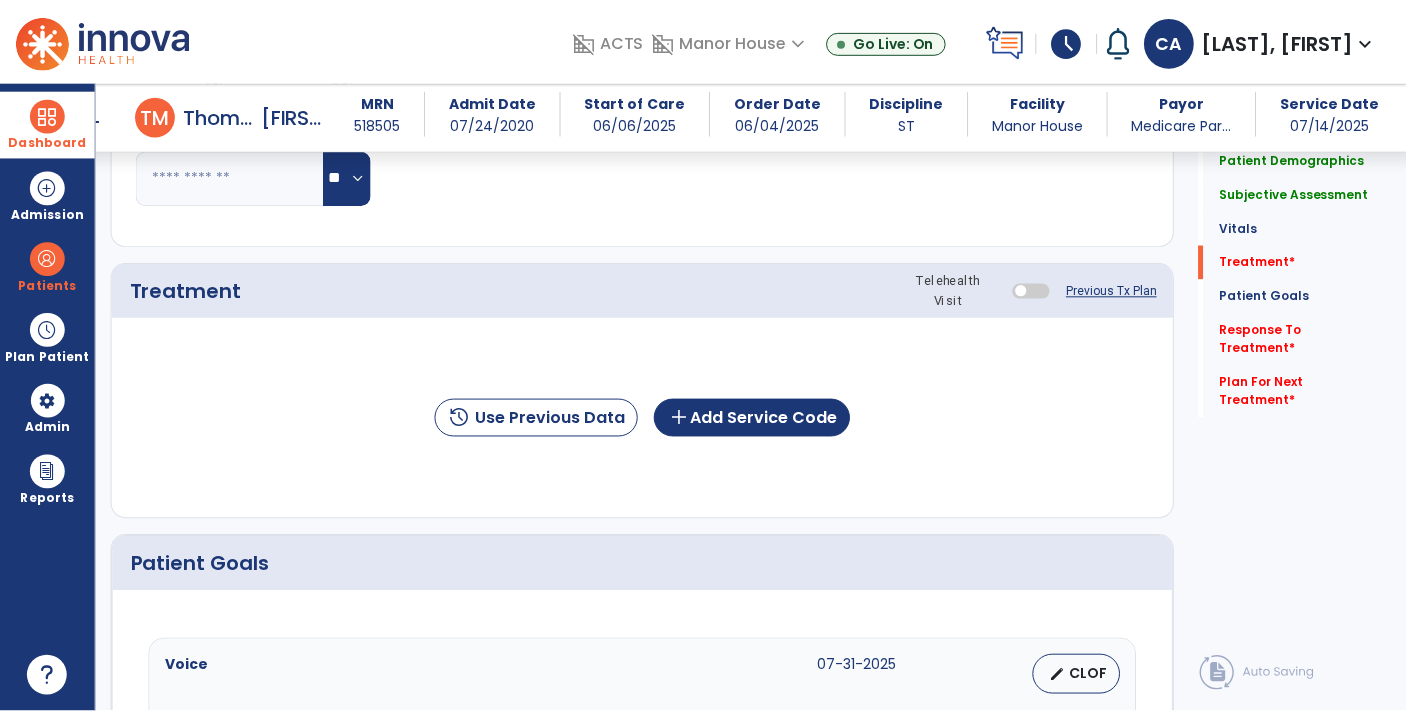 scroll, scrollTop: 1106, scrollLeft: 0, axis: vertical 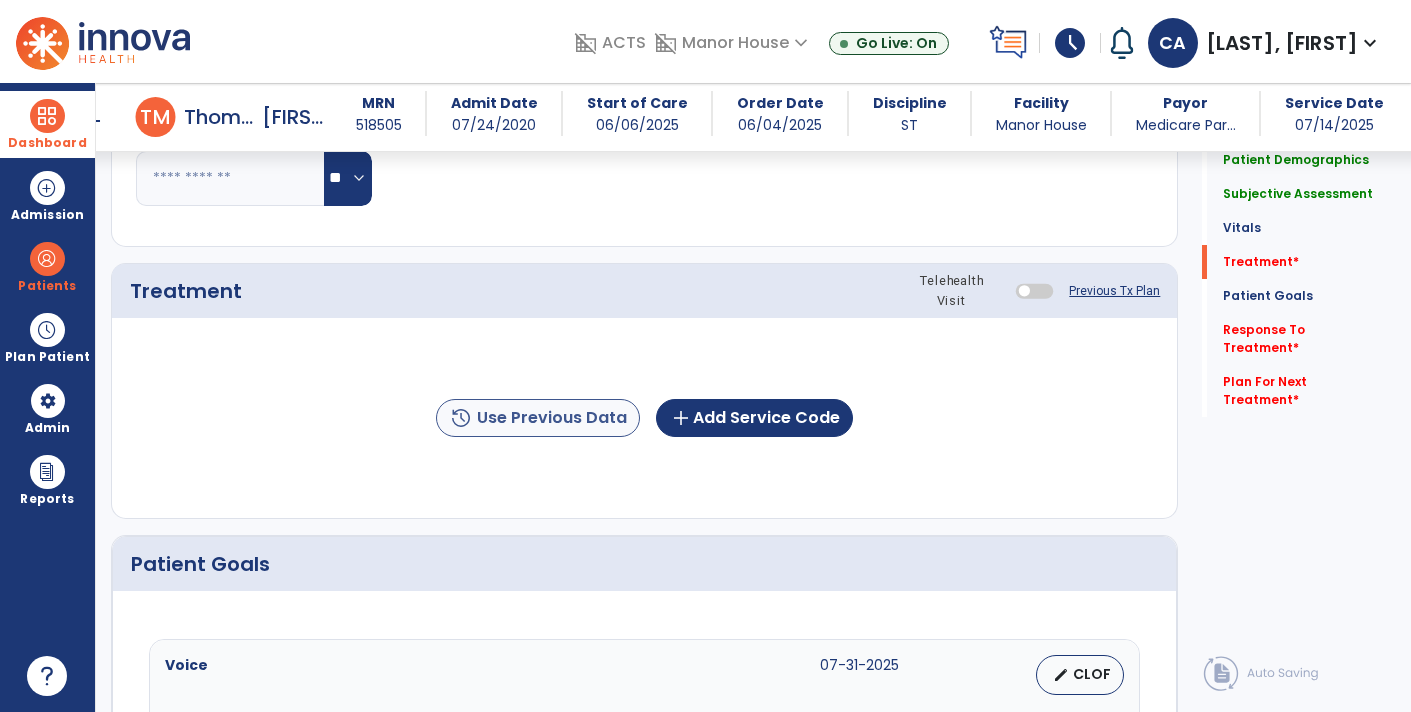 type on "**********" 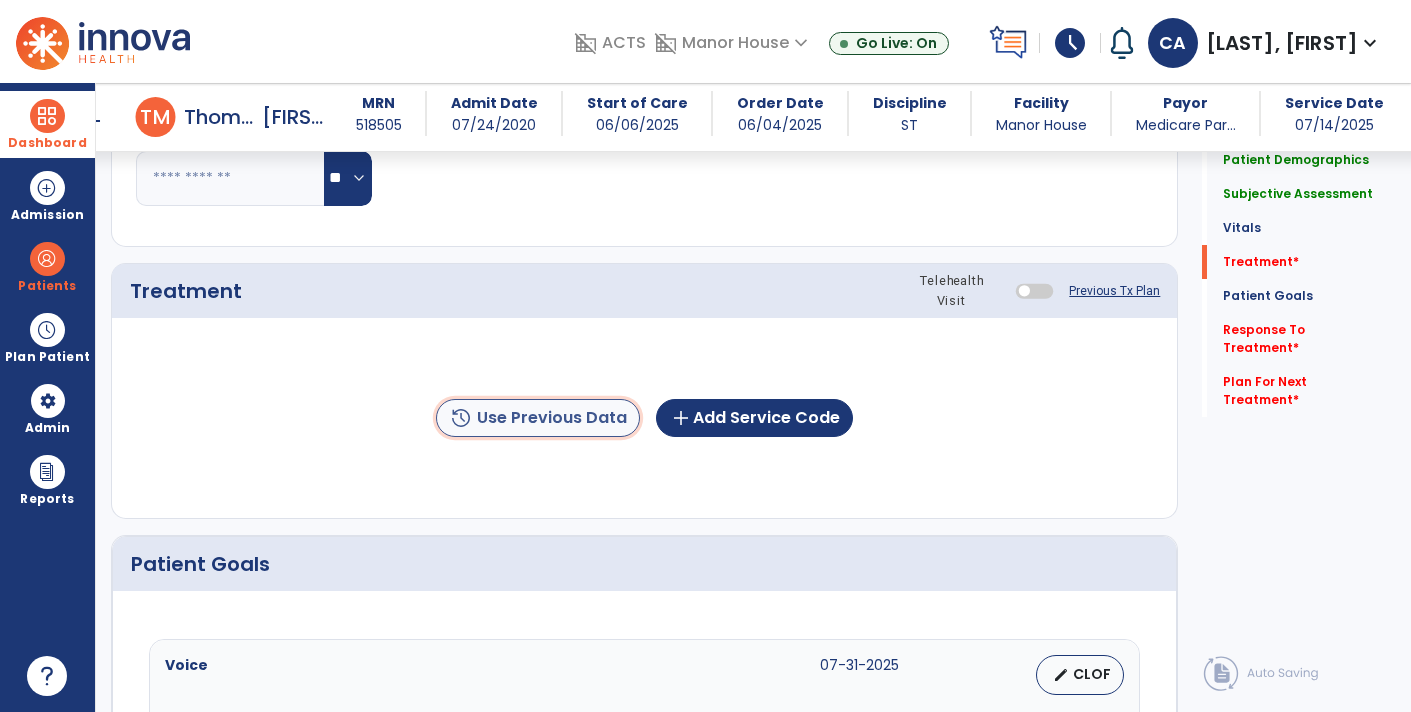click on "history  Use Previous Data" 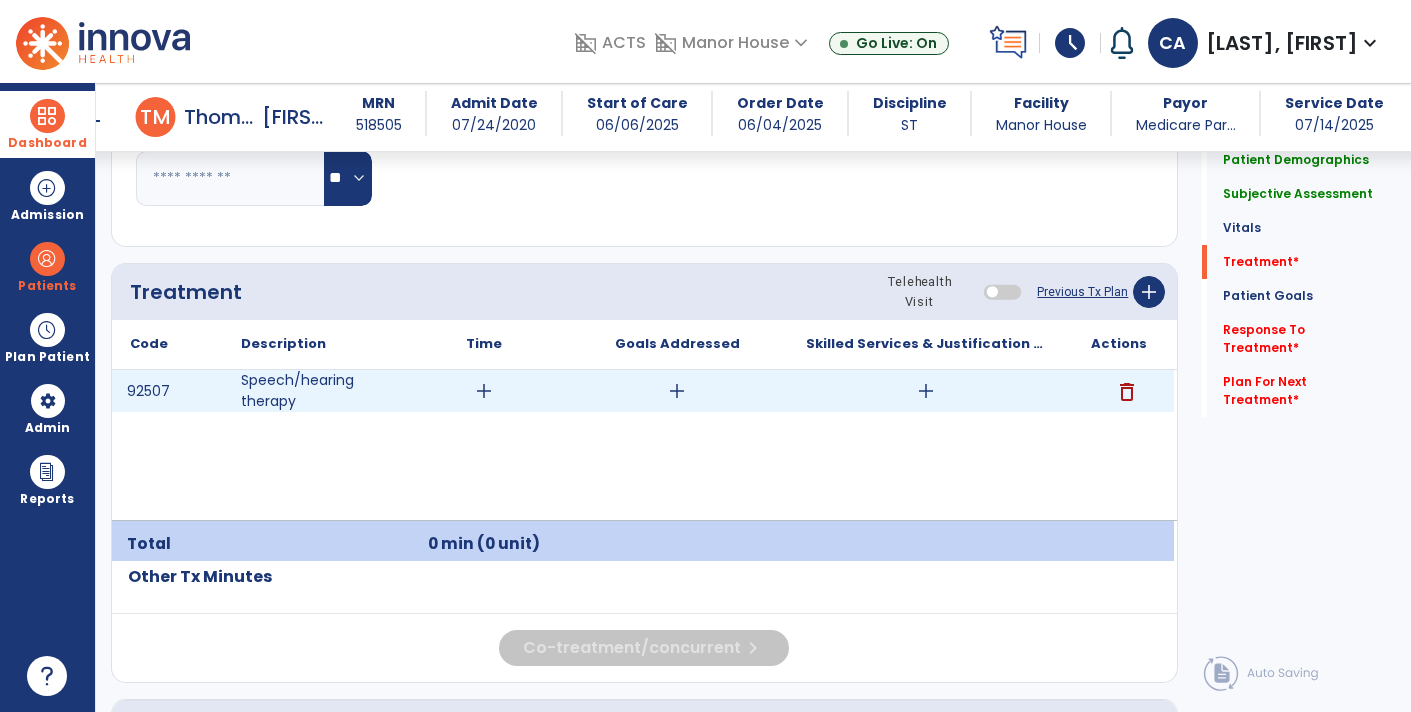 click on "add" at bounding box center [484, 391] 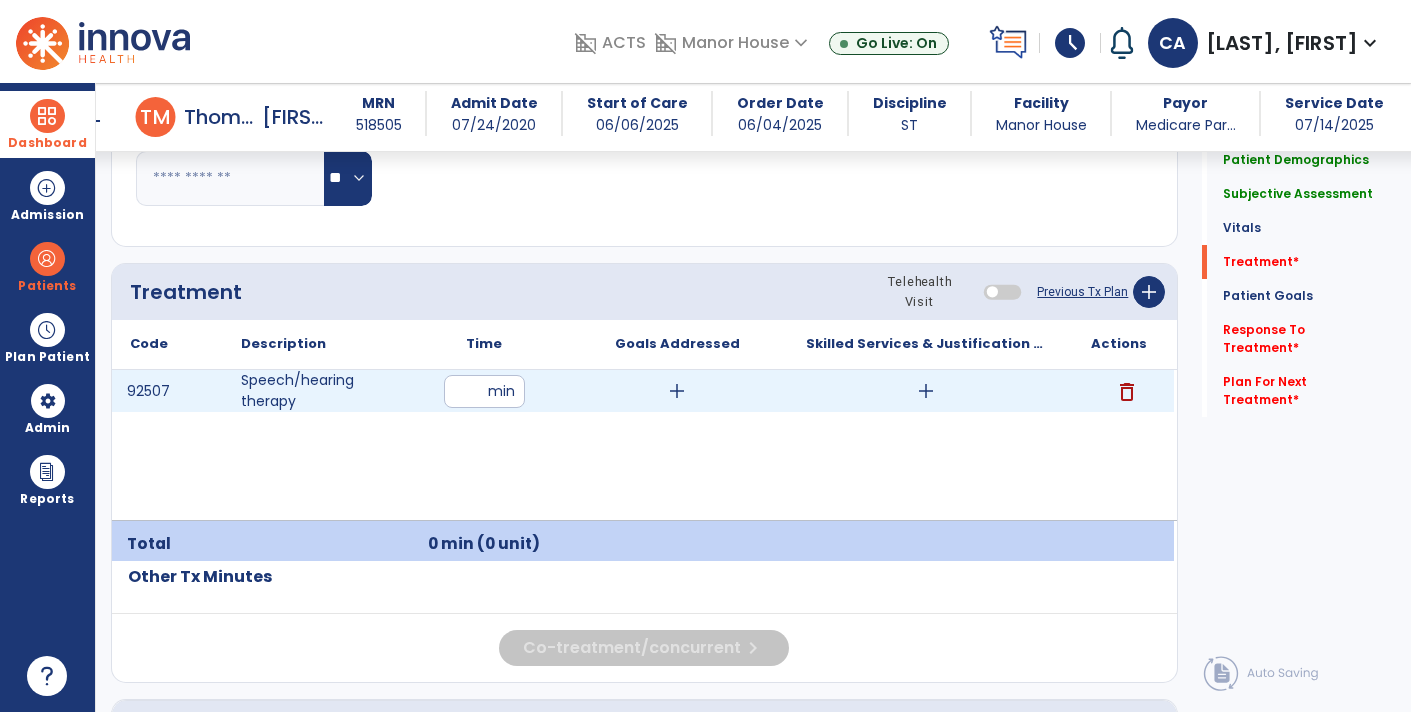 type on "**" 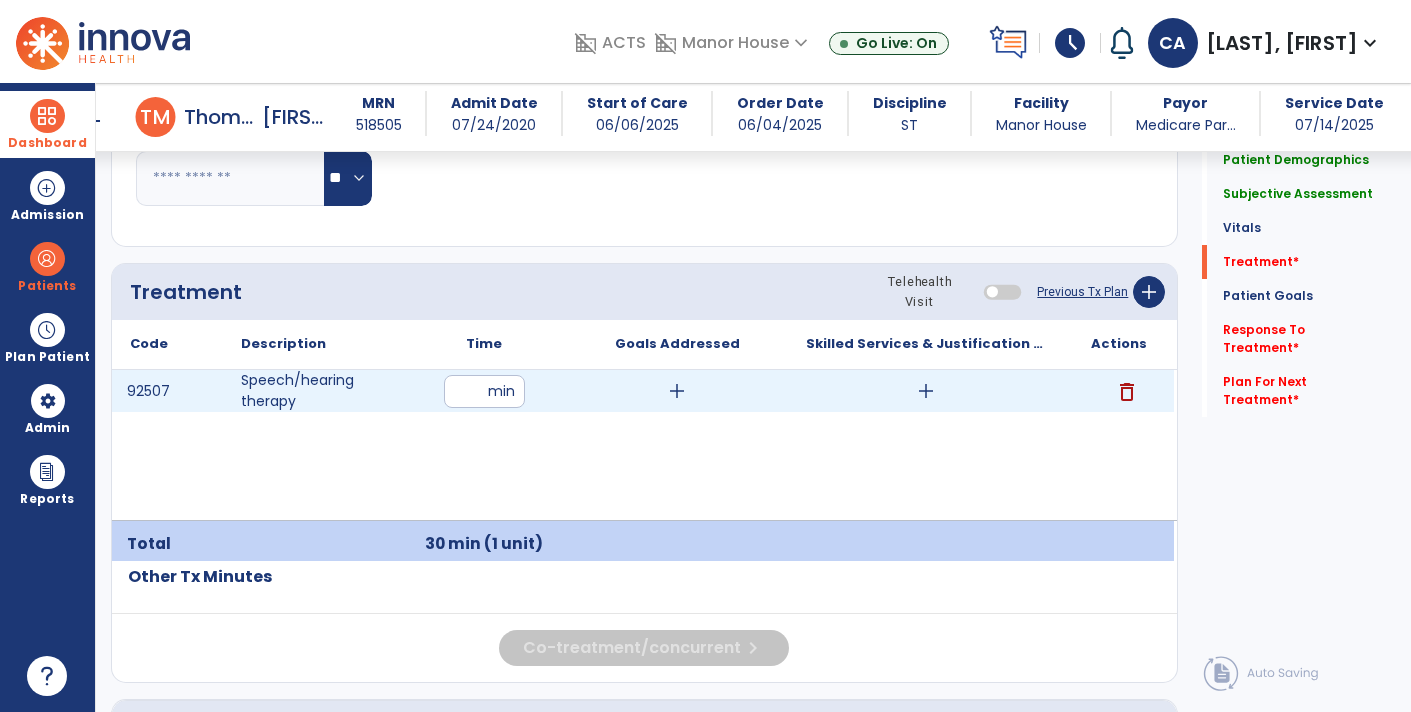 click on "add" at bounding box center [926, 391] 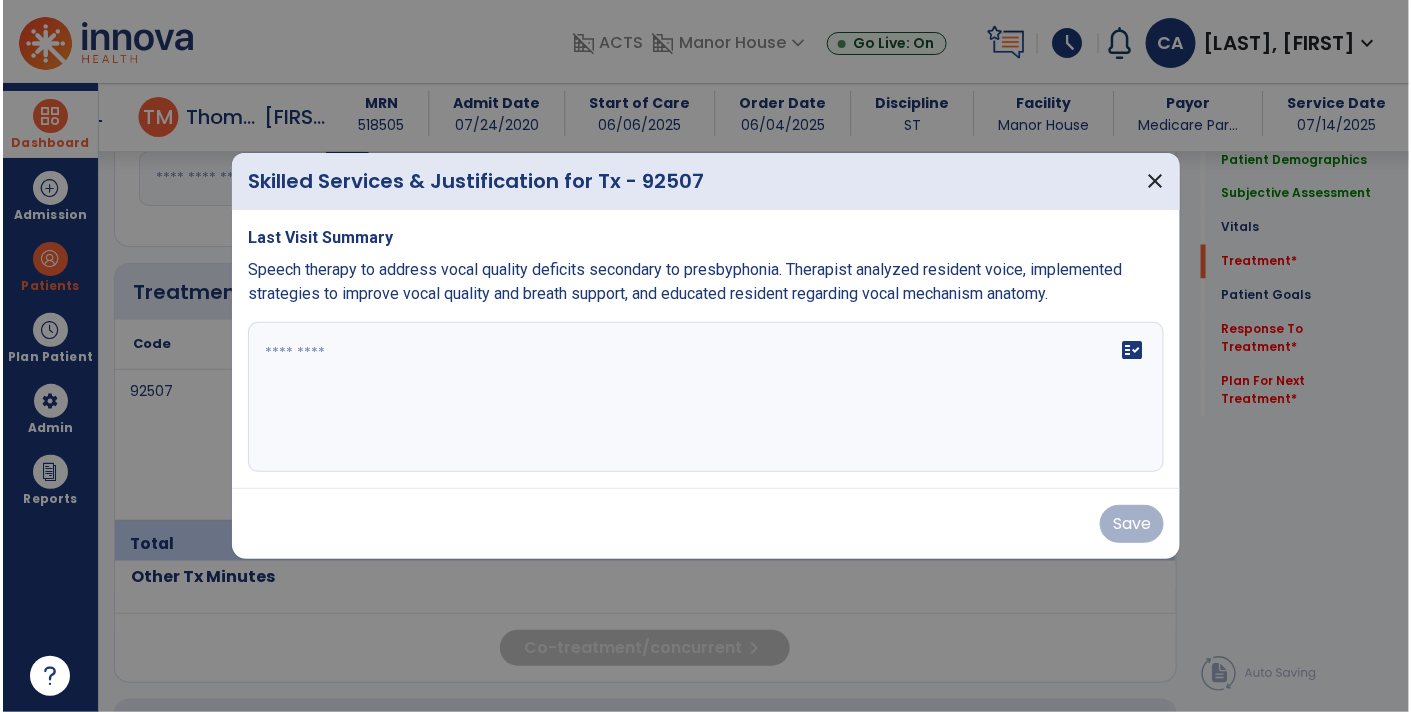 scroll, scrollTop: 1106, scrollLeft: 0, axis: vertical 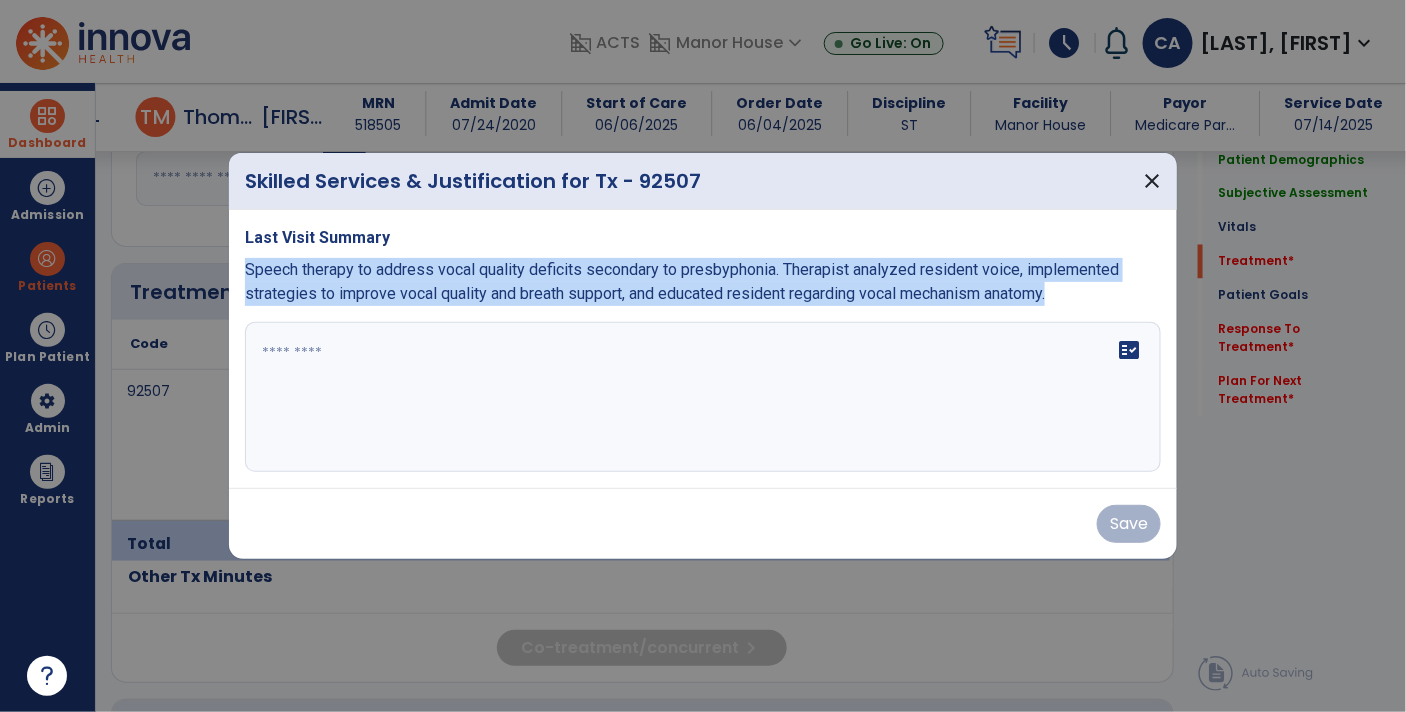 drag, startPoint x: 1071, startPoint y: 304, endPoint x: 245, endPoint y: 275, distance: 826.5089 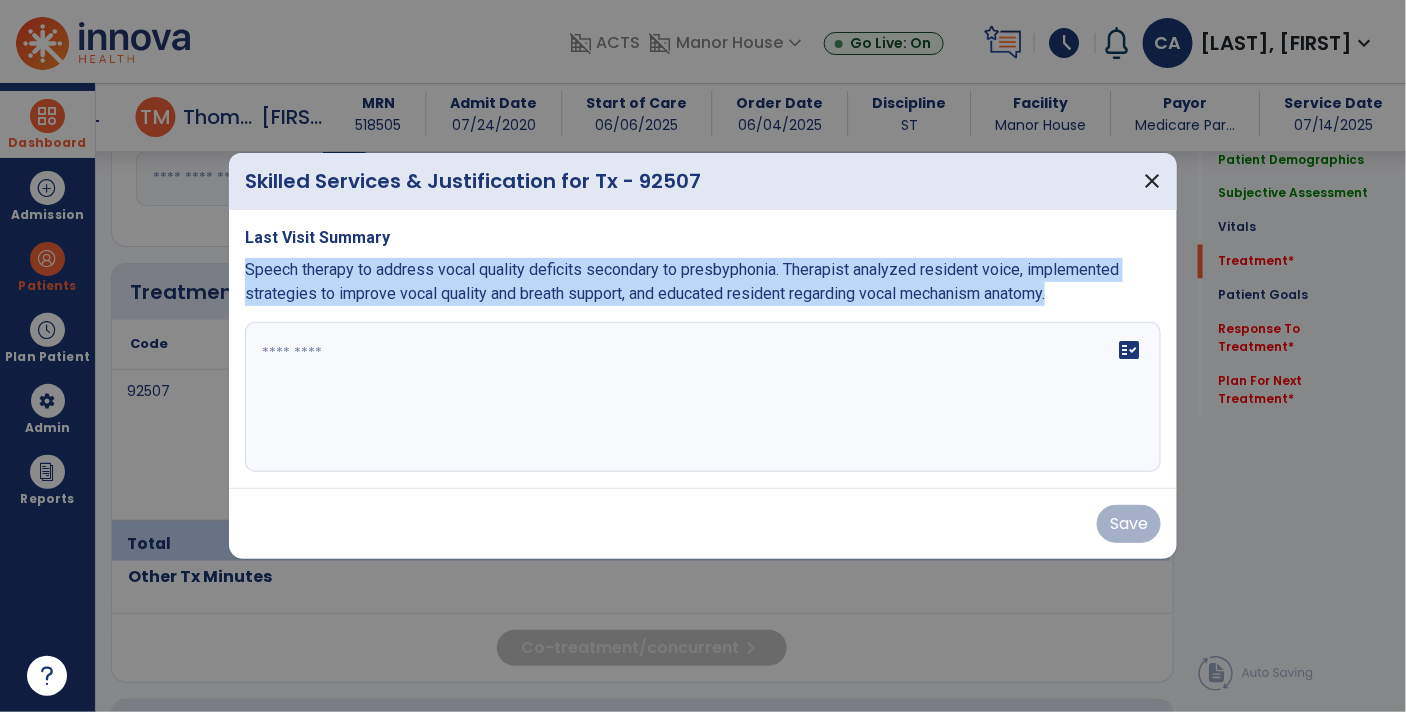 click on "Speech therapy to address vocal quality deficits secondary to presbyphonia. Therapist analyzed resident voice, implemented strategies to improve vocal quality and breath support, and educated resident regarding vocal mechanism anatomy." at bounding box center [703, 282] 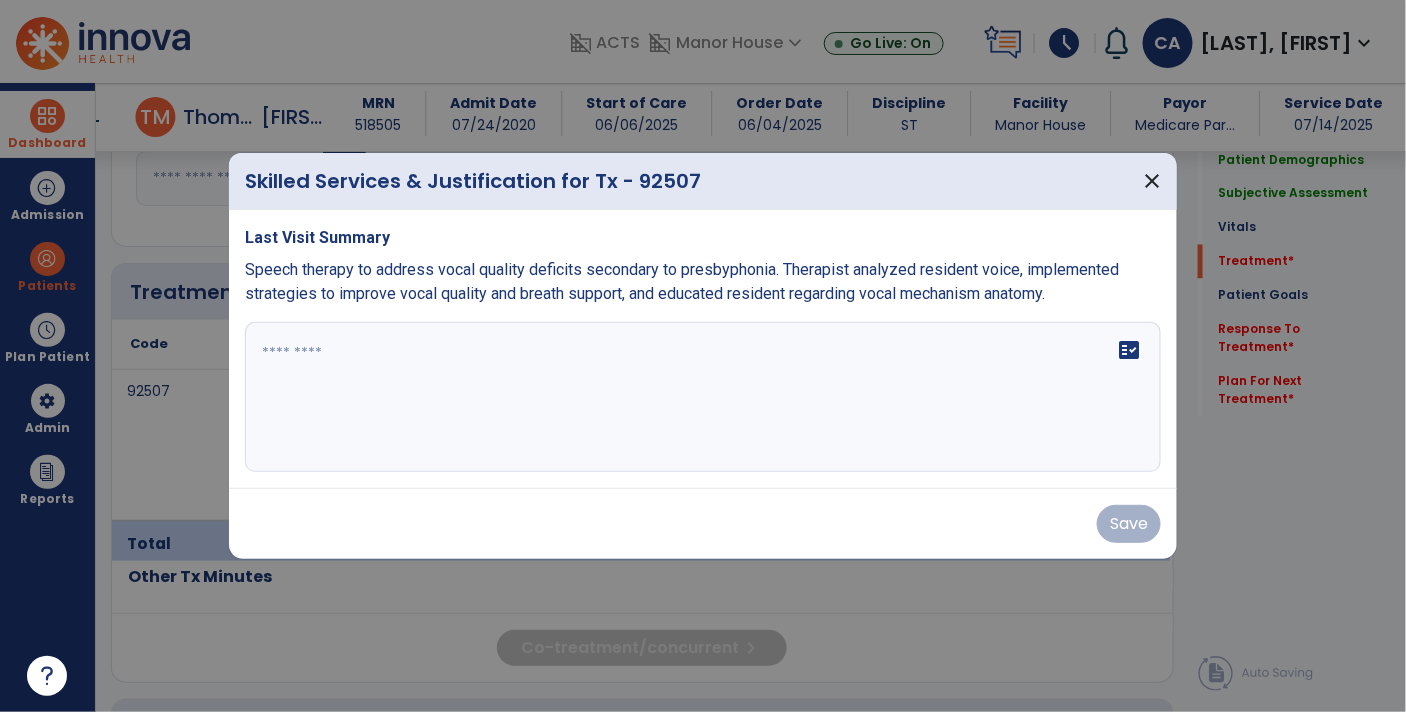 paste on "**********" 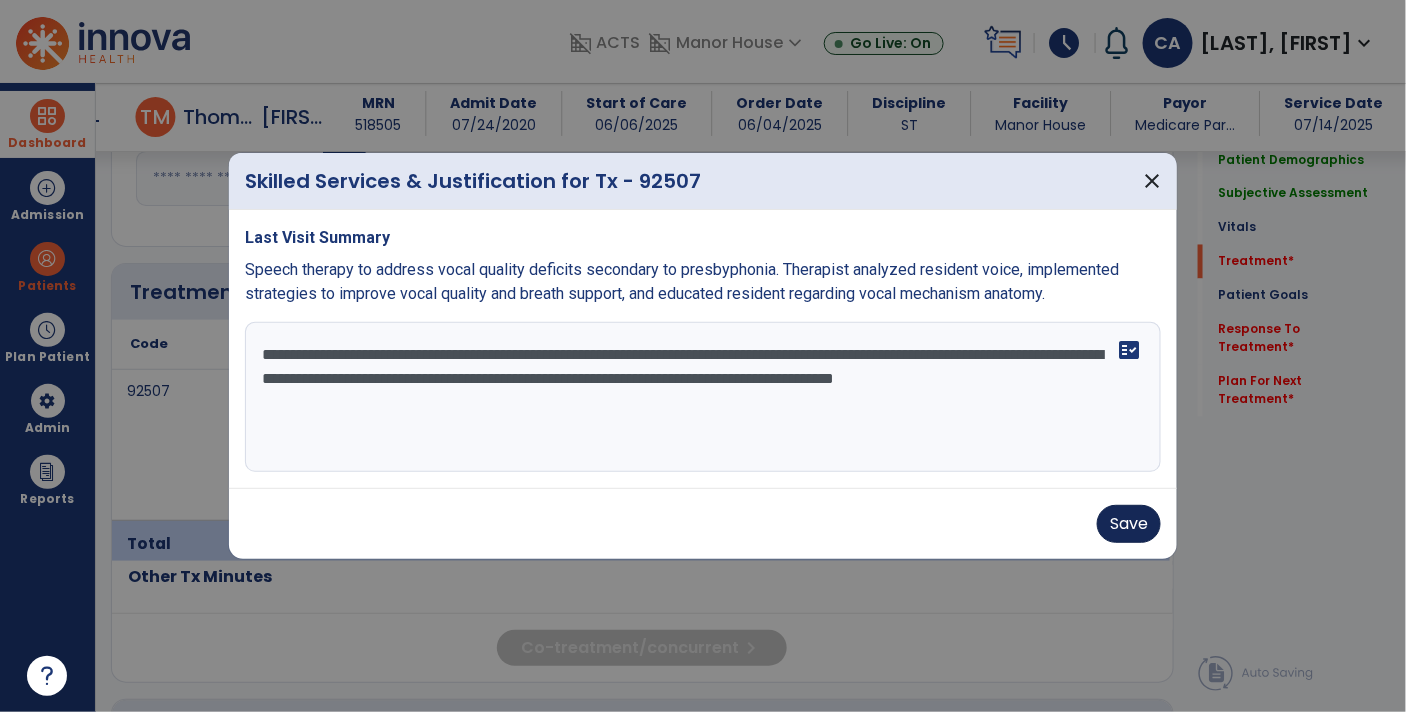 type on "**********" 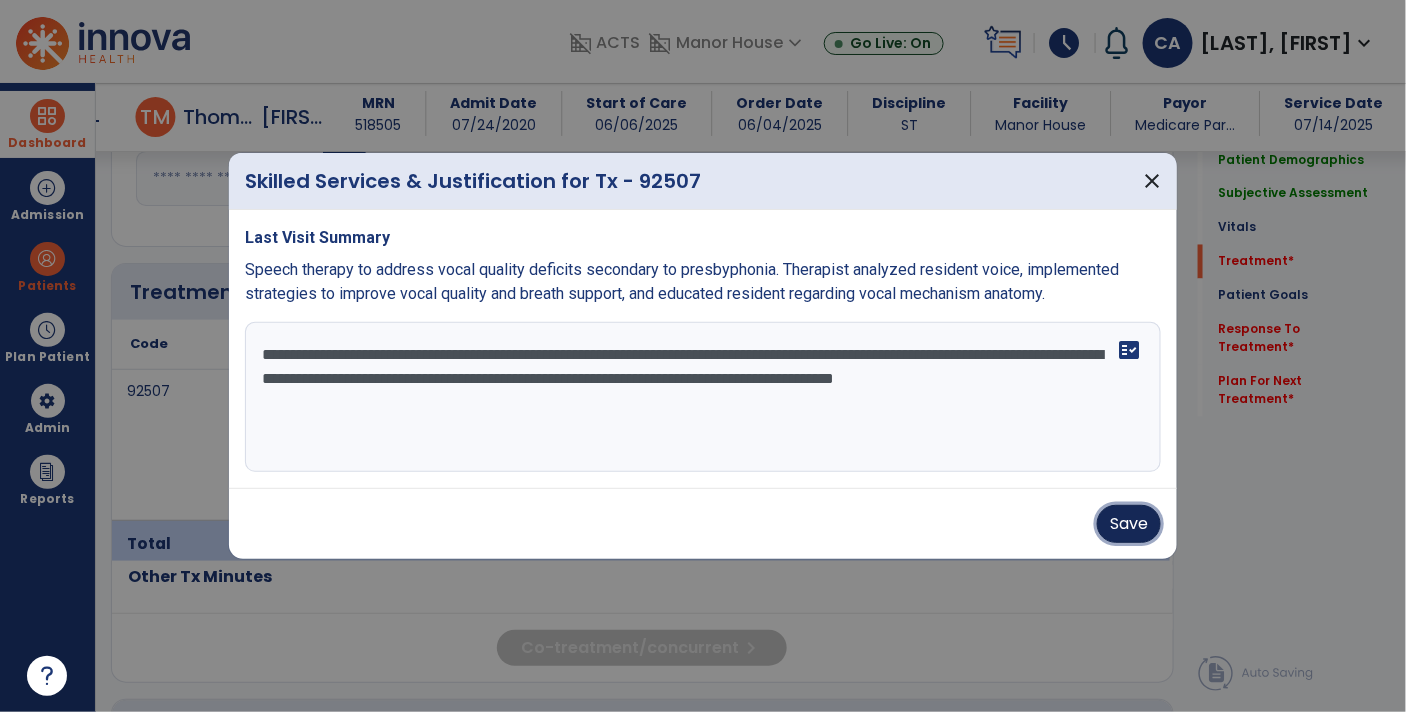click on "Save" at bounding box center [1129, 524] 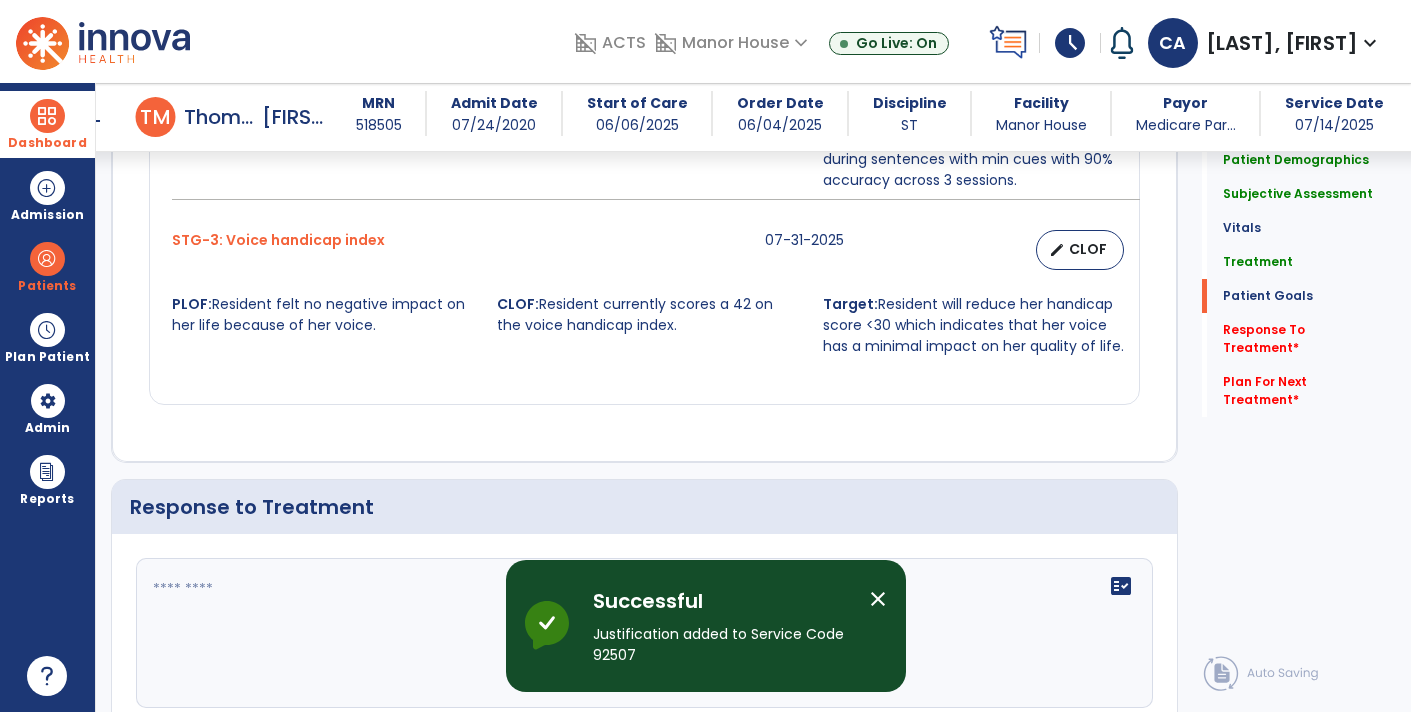 scroll, scrollTop: 2392, scrollLeft: 0, axis: vertical 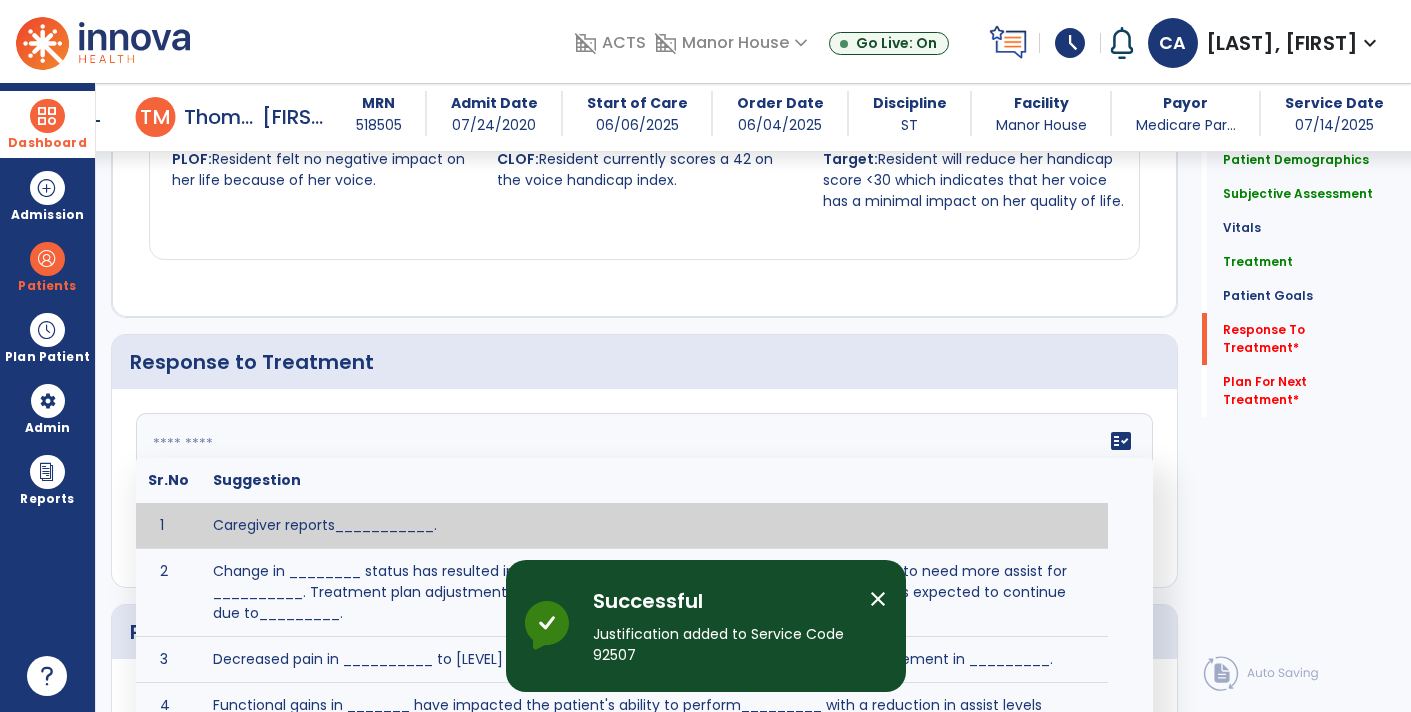 click on "fact_check  Sr.No Suggestion 1 Caregiver reports___________. 2 Change in ________ status has resulted in setback in_______due to ________, requiring patient to need more assist for __________.   Treatment plan adjustments to be made include________.  Progress towards goals is expected to continue due to_________. 3 Decreased pain in __________ to [LEVEL] in response to [MODALITY/TREATMENT] allows for improvement in _________. 4 Functional gains in _______ have impacted the patient's ability to perform_________ with a reduction in assist levels to_________. 5 Functional progress this week has been significant due to__________. 6 Gains in ________ have improved the patient's ability to perform ______with decreased levels of assist to___________. 7 Improvement in ________allows patient to tolerate higher levels of challenges in_________. 8 Pain in [AREA] has decreased to [LEVEL] in response to [TREATMENT/MODALITY], allowing fore ease in completing__________. 9 10 11 12 13 14 15 16 17 18 19 20 21" 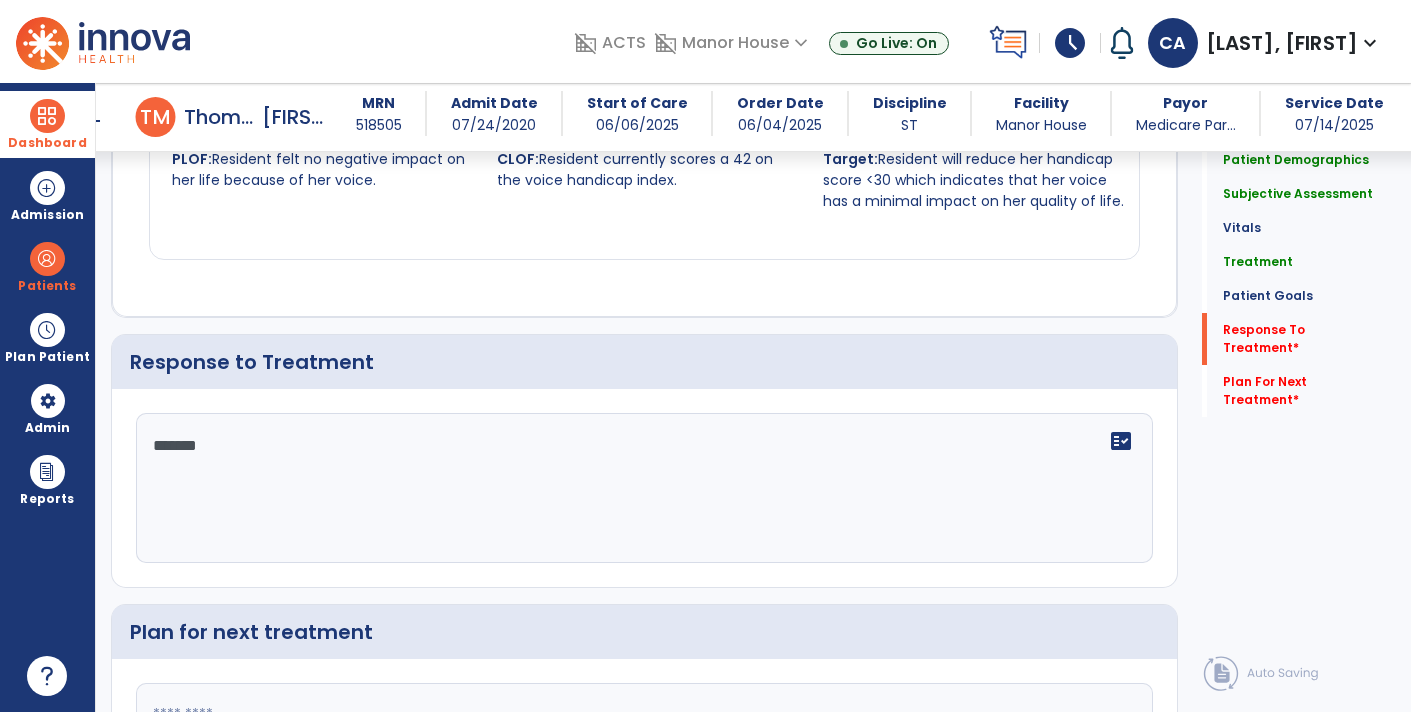 type on "********" 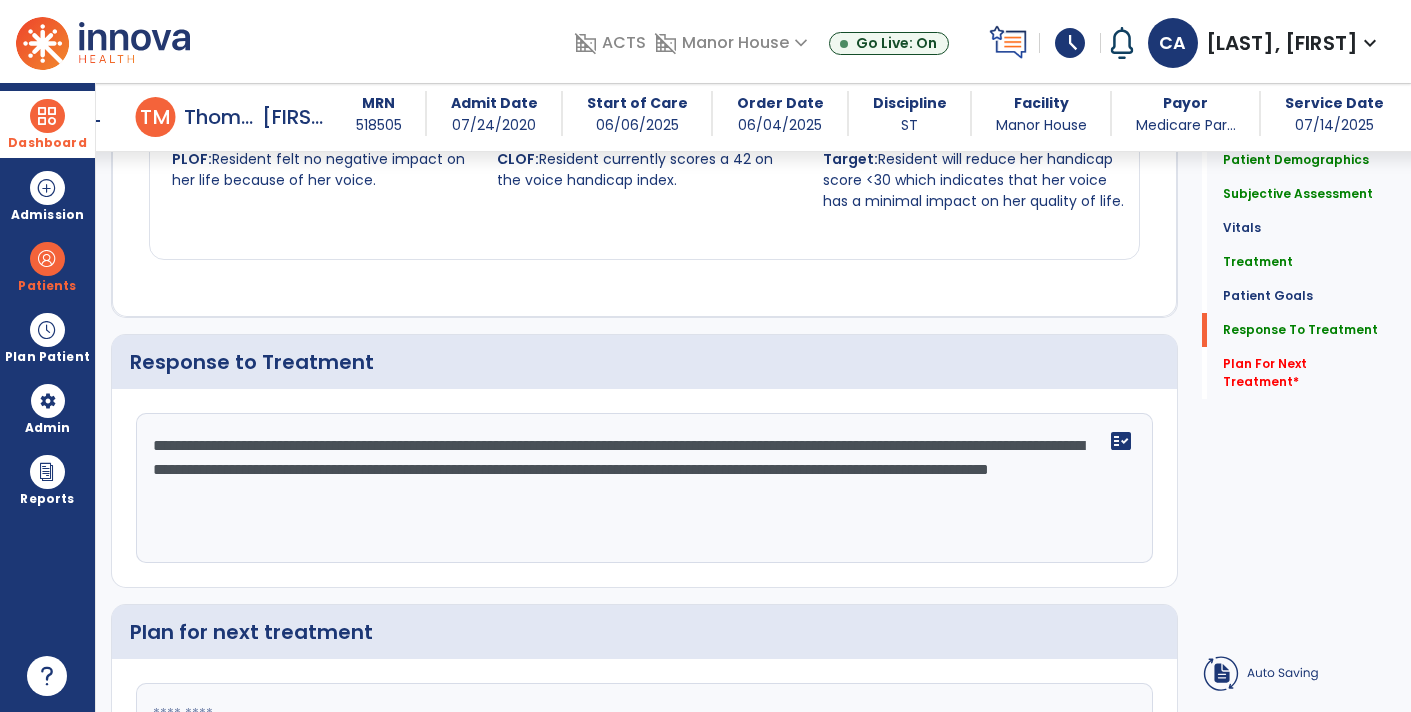 click on "**********" 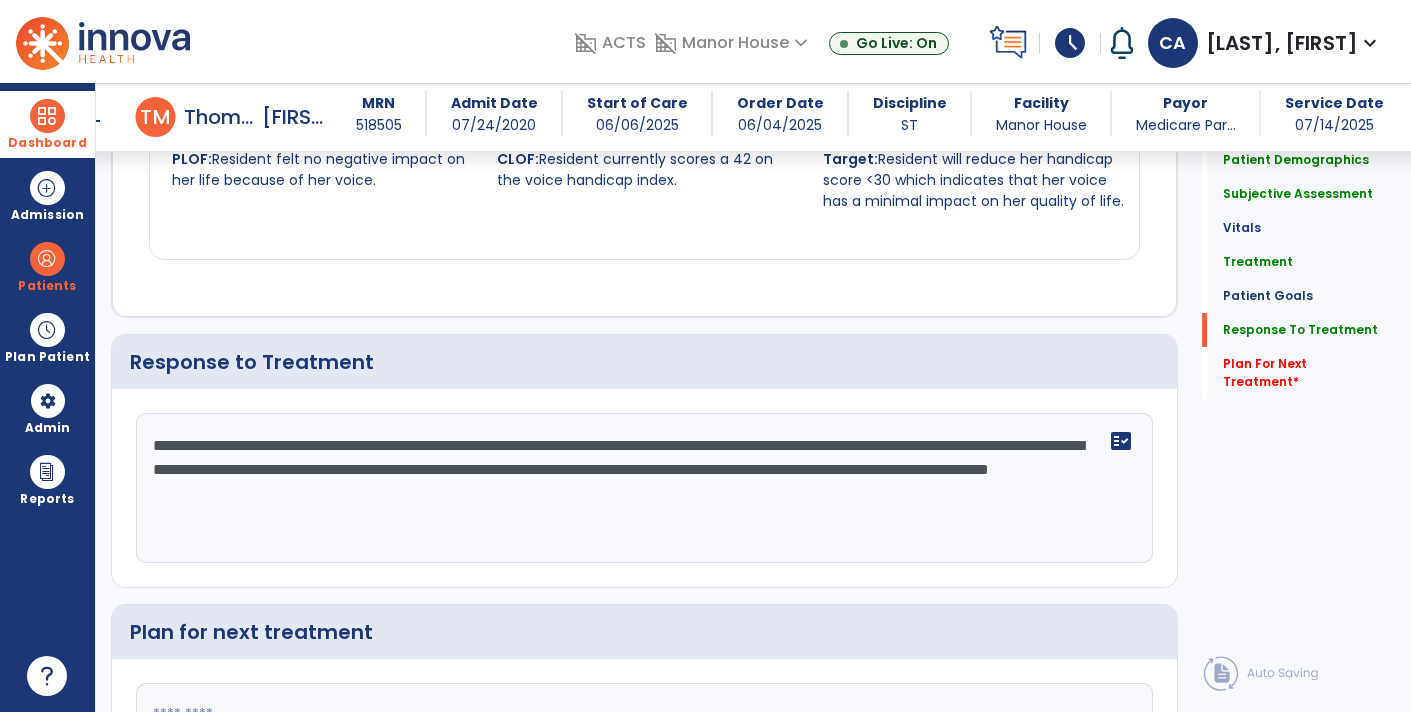 type on "**********" 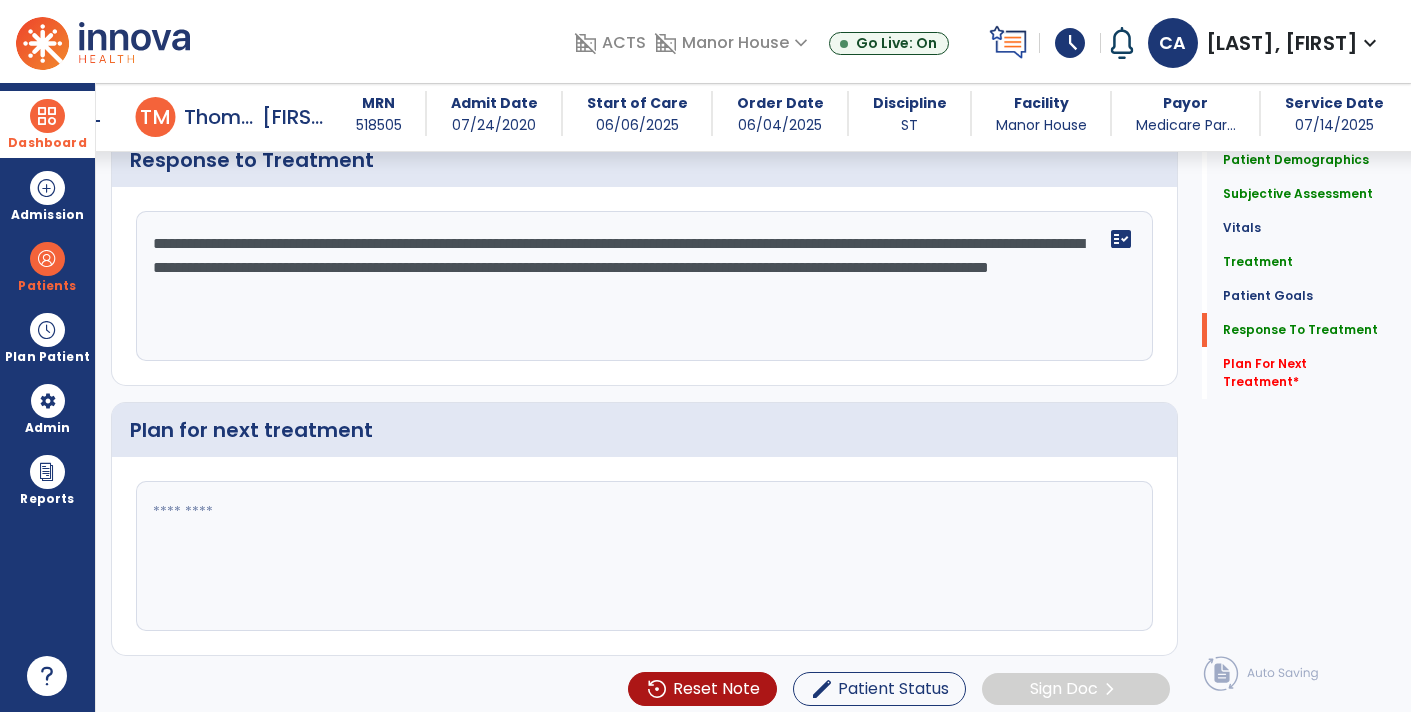 click 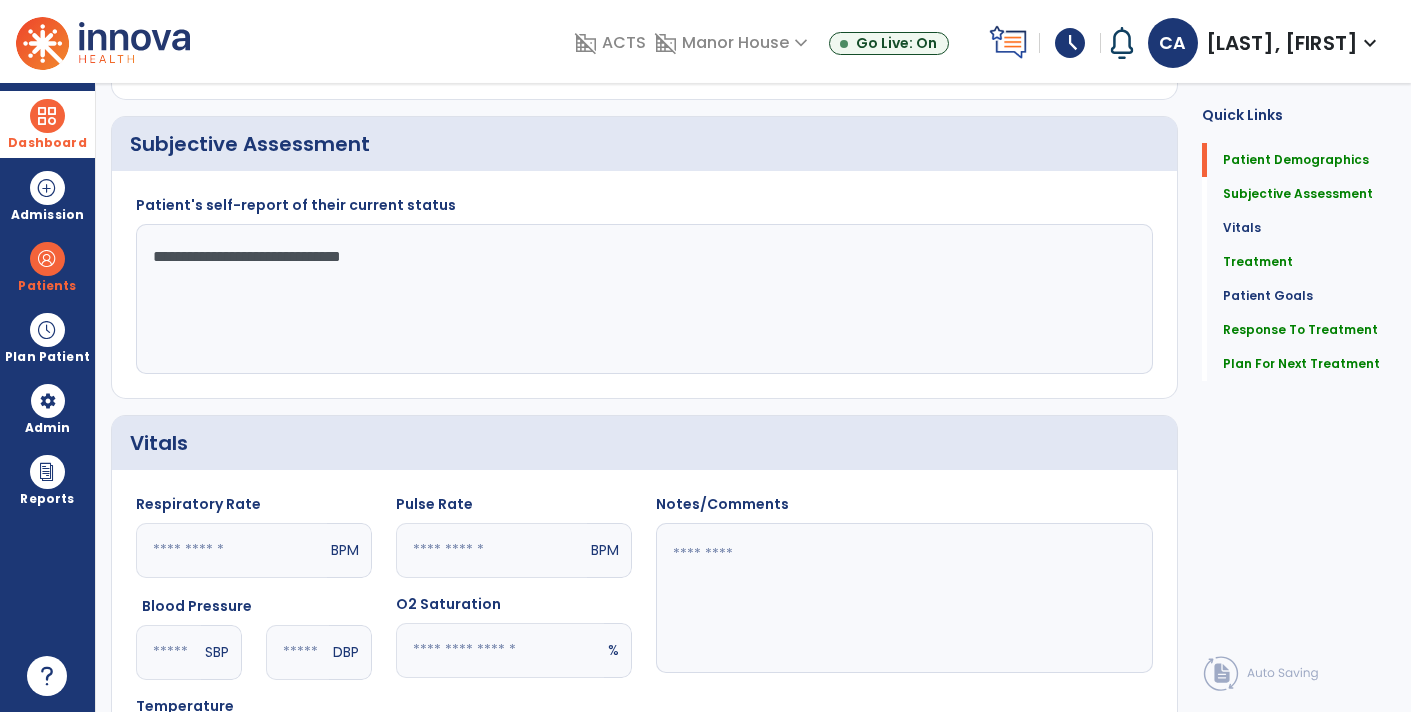 scroll, scrollTop: 0, scrollLeft: 0, axis: both 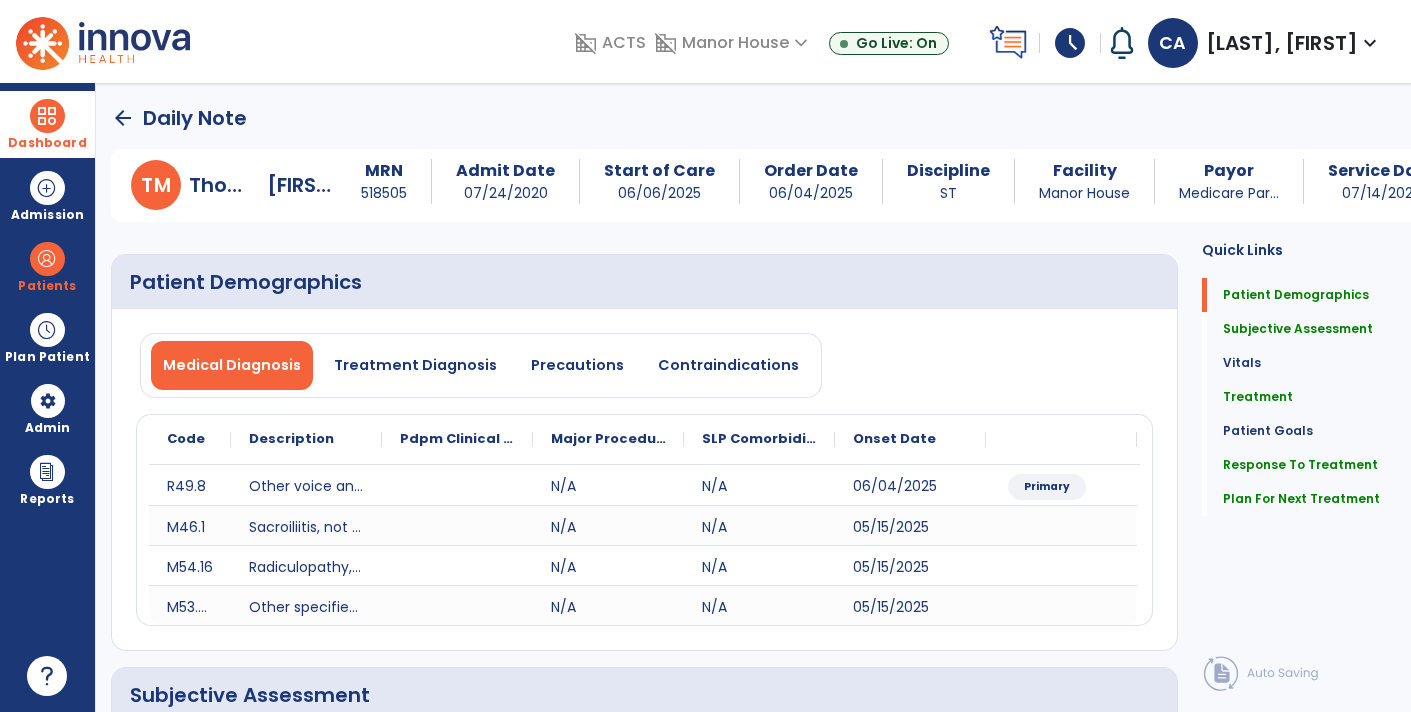 type on "**********" 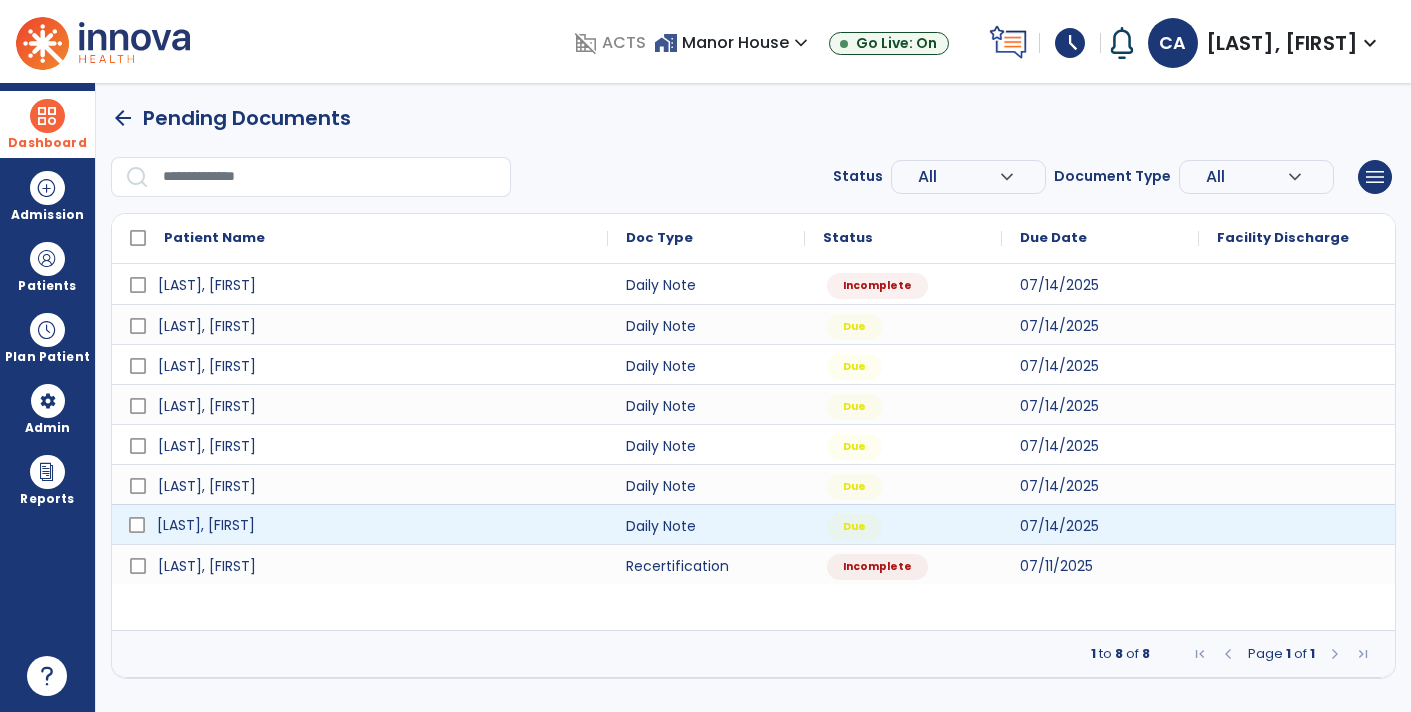 click on "[LAST], [FIRST]" at bounding box center (374, 525) 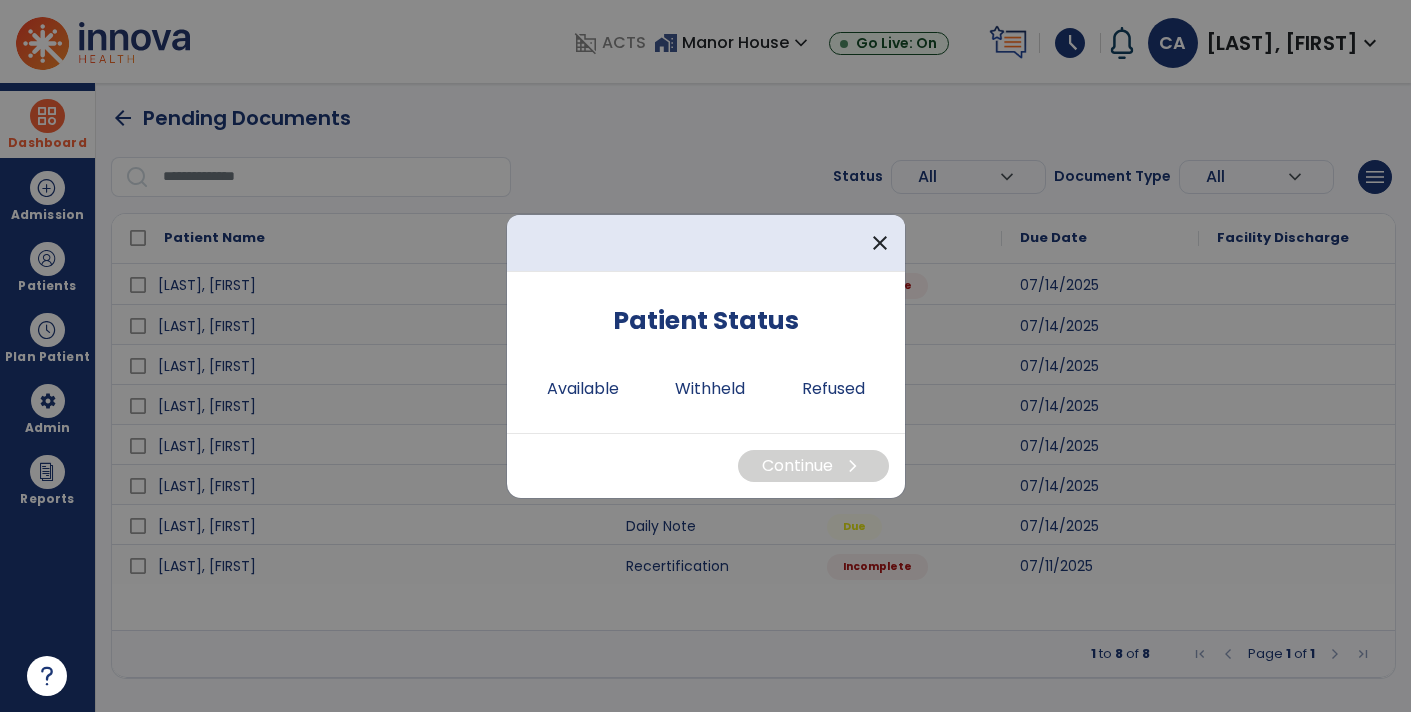 click on "Available   Withheld   Refused" at bounding box center [706, 389] 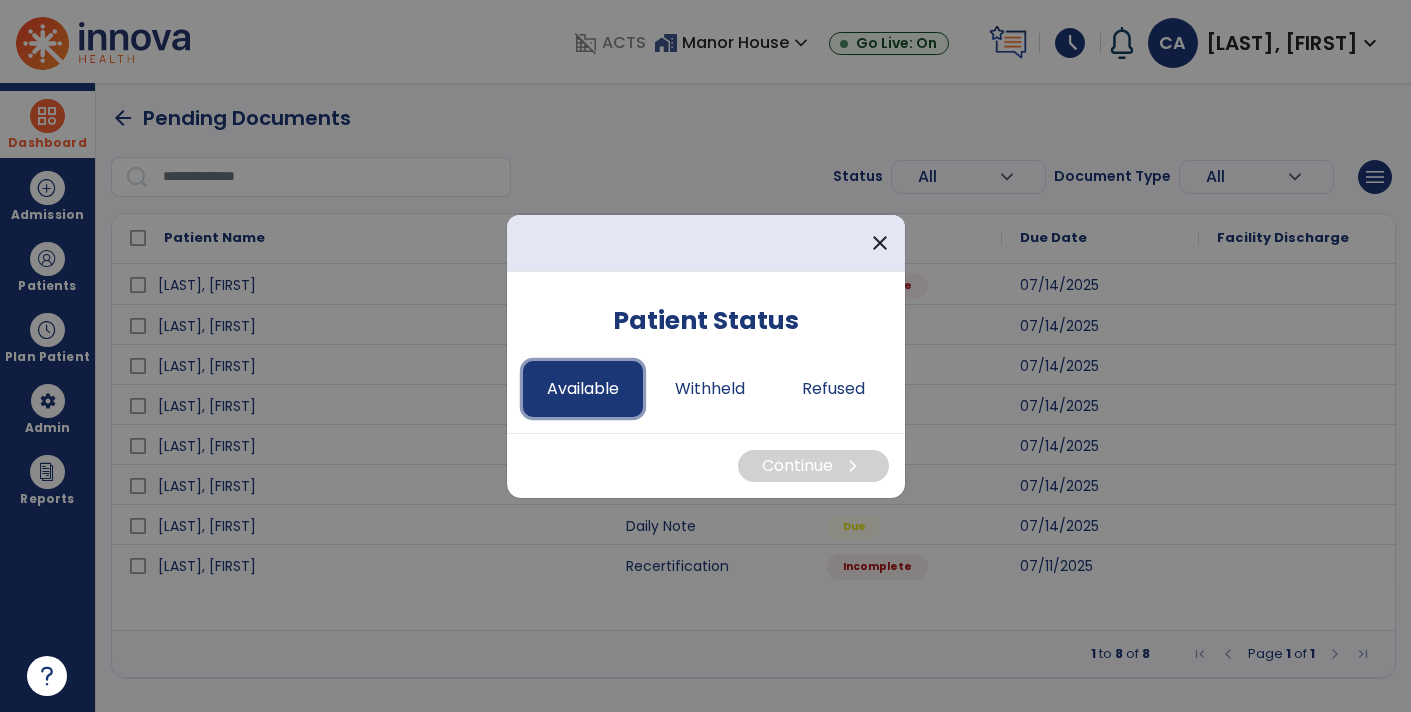 click on "Available" at bounding box center [583, 389] 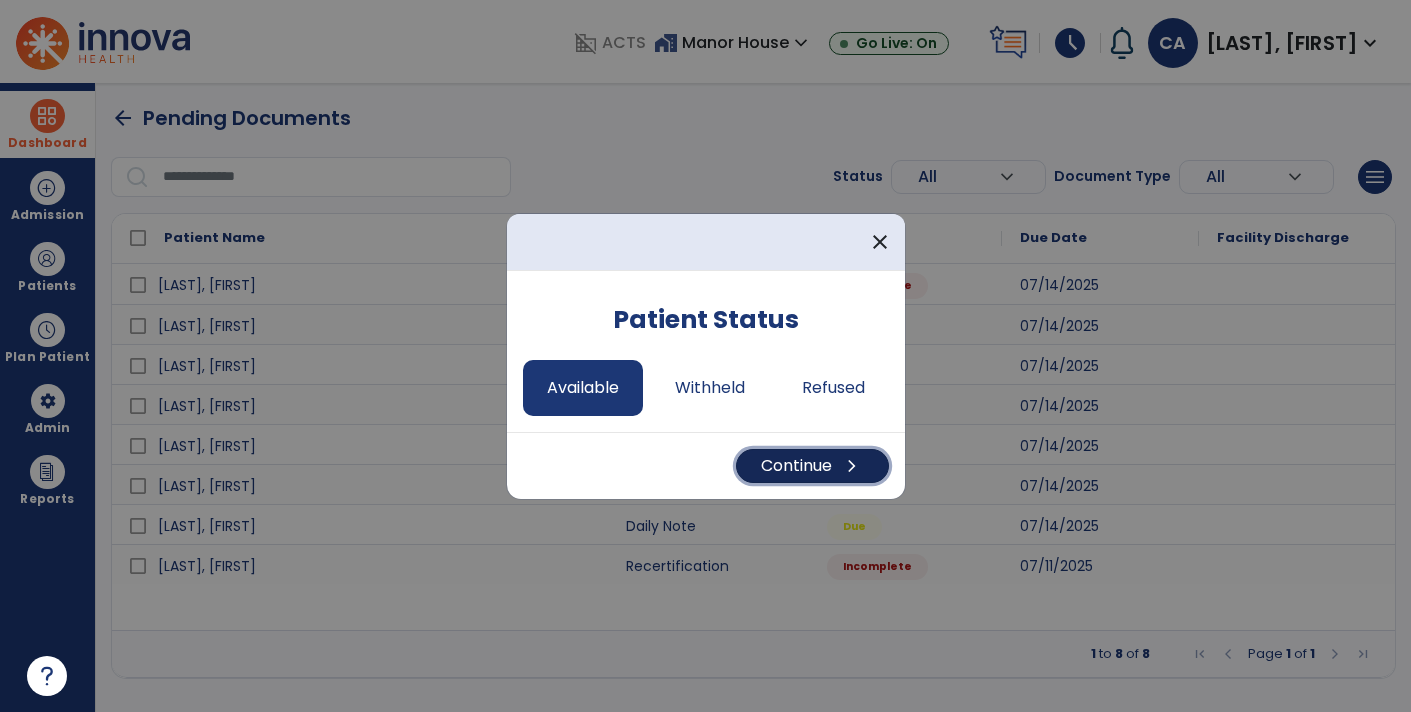 click on "chevron_right" at bounding box center (852, 466) 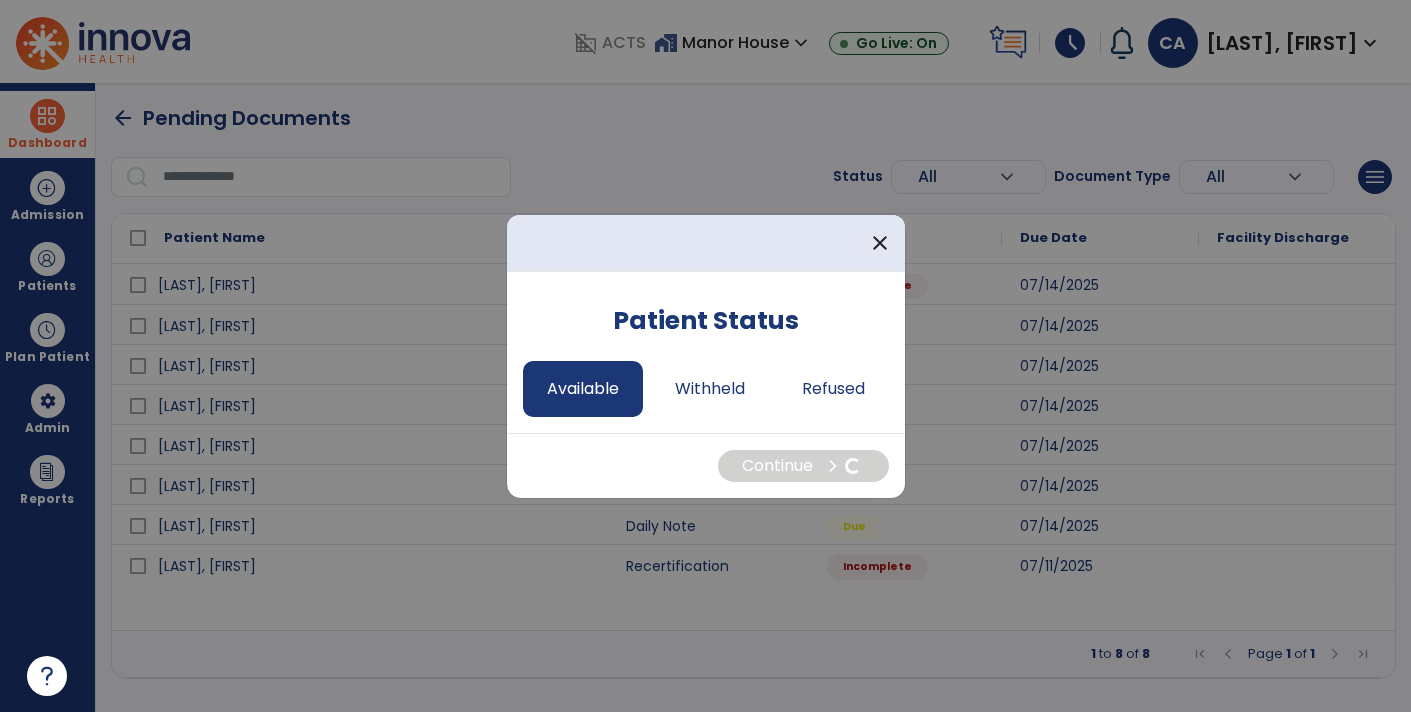 select on "*" 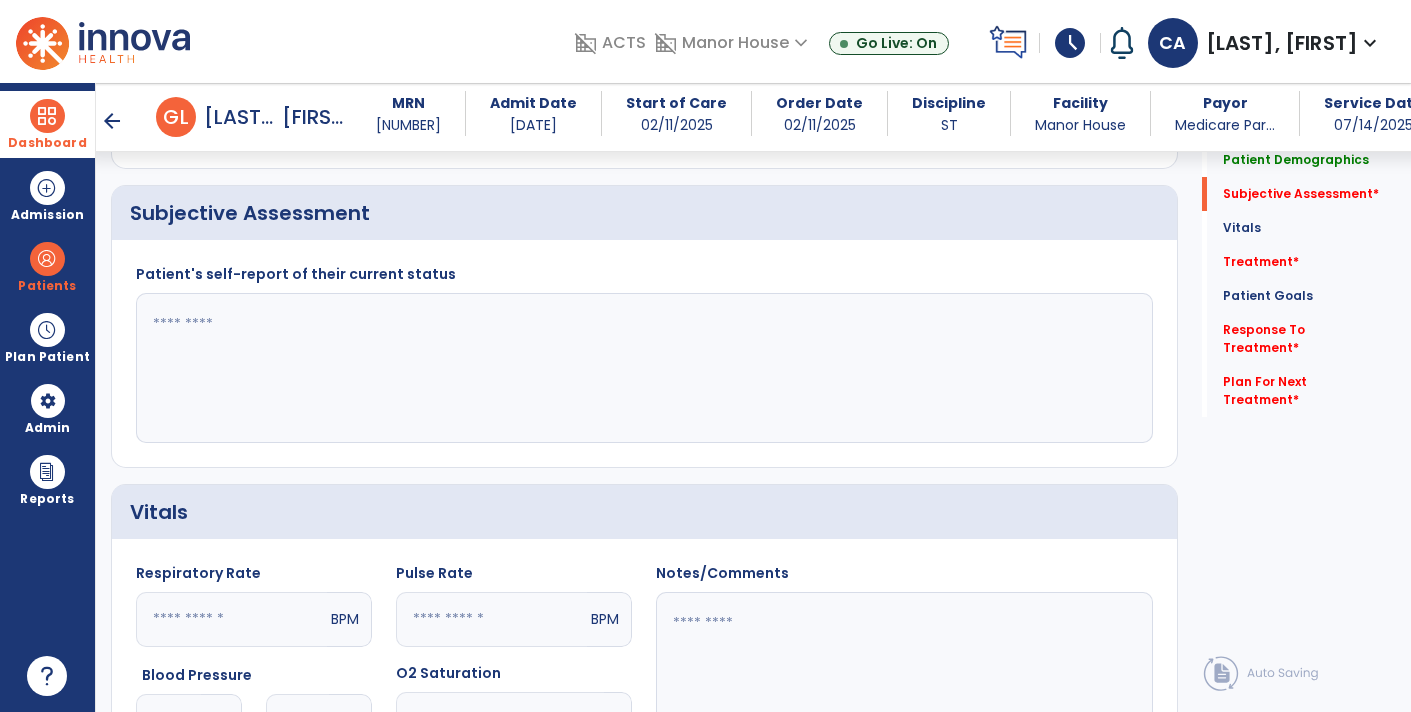 scroll, scrollTop: 465, scrollLeft: 0, axis: vertical 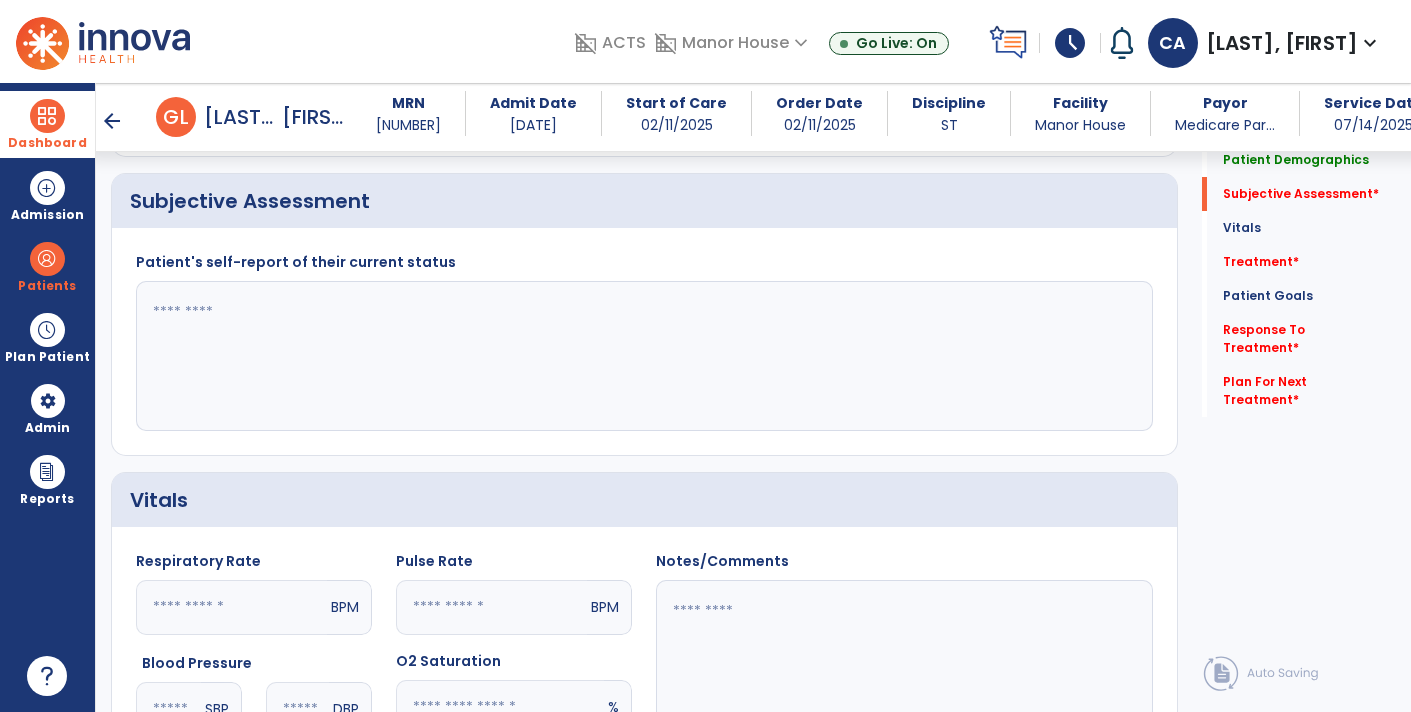 click on "Patient's self-report of their current status" 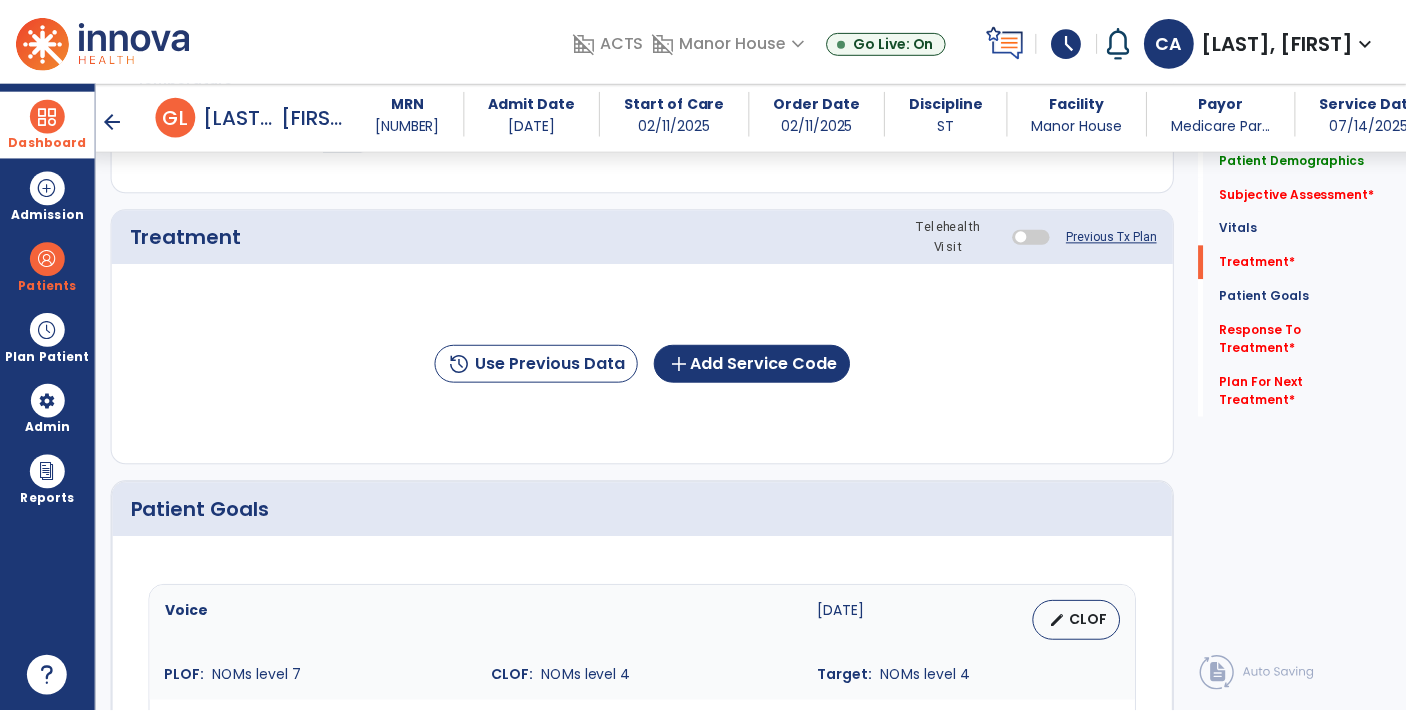 scroll, scrollTop: 1149, scrollLeft: 0, axis: vertical 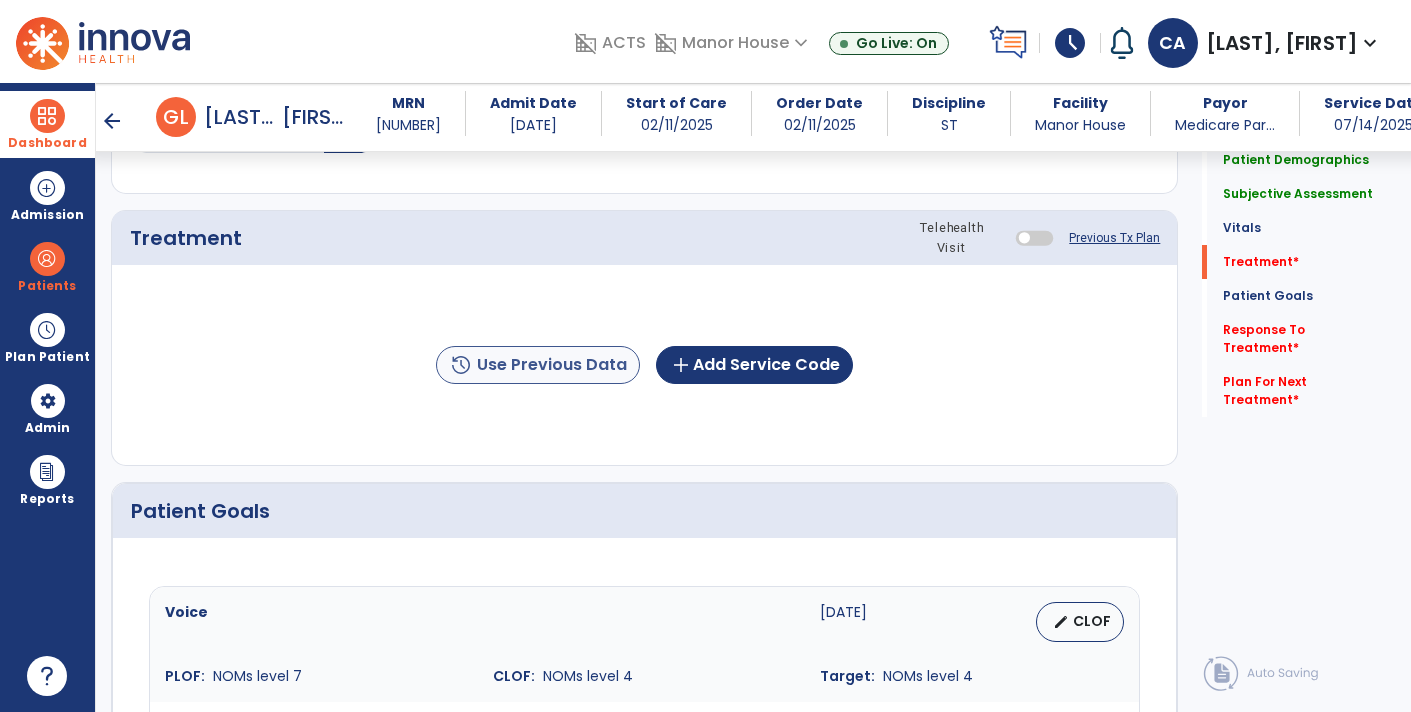 type on "**********" 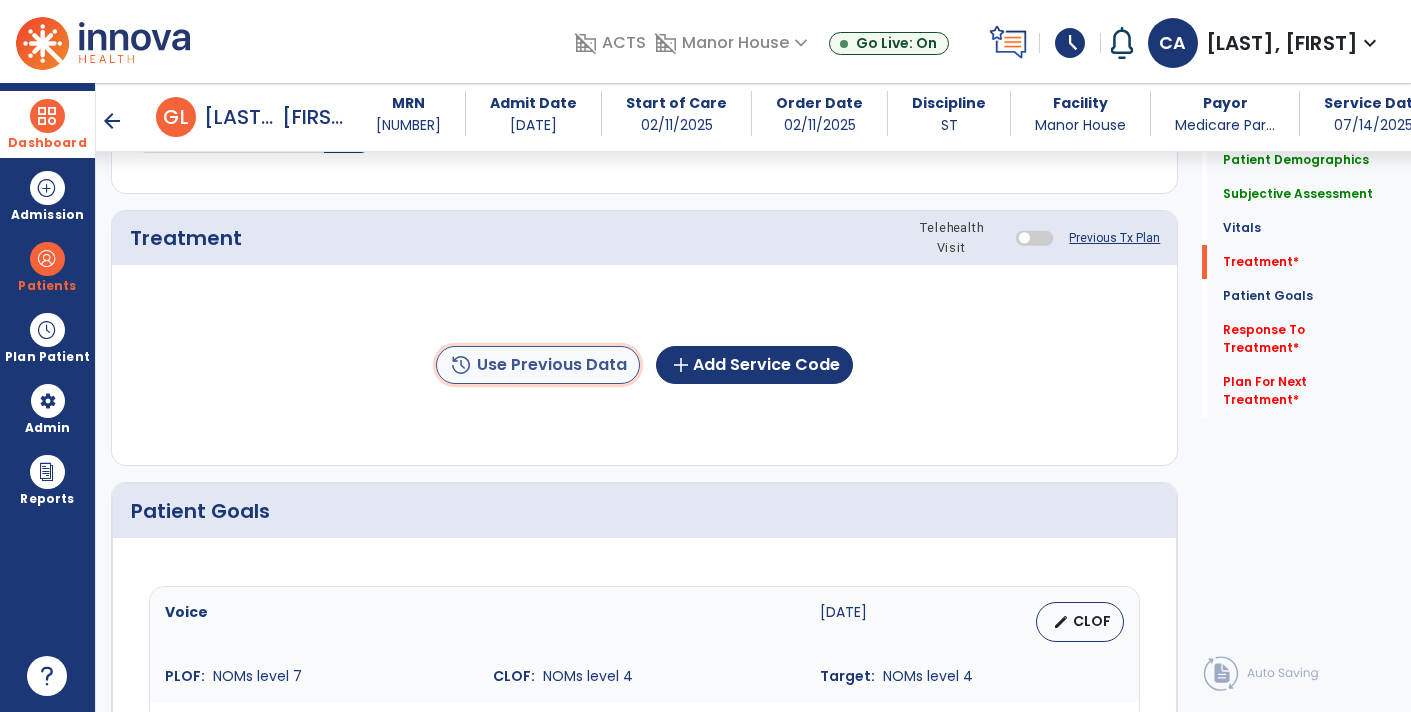 click on "history  Use Previous Data" 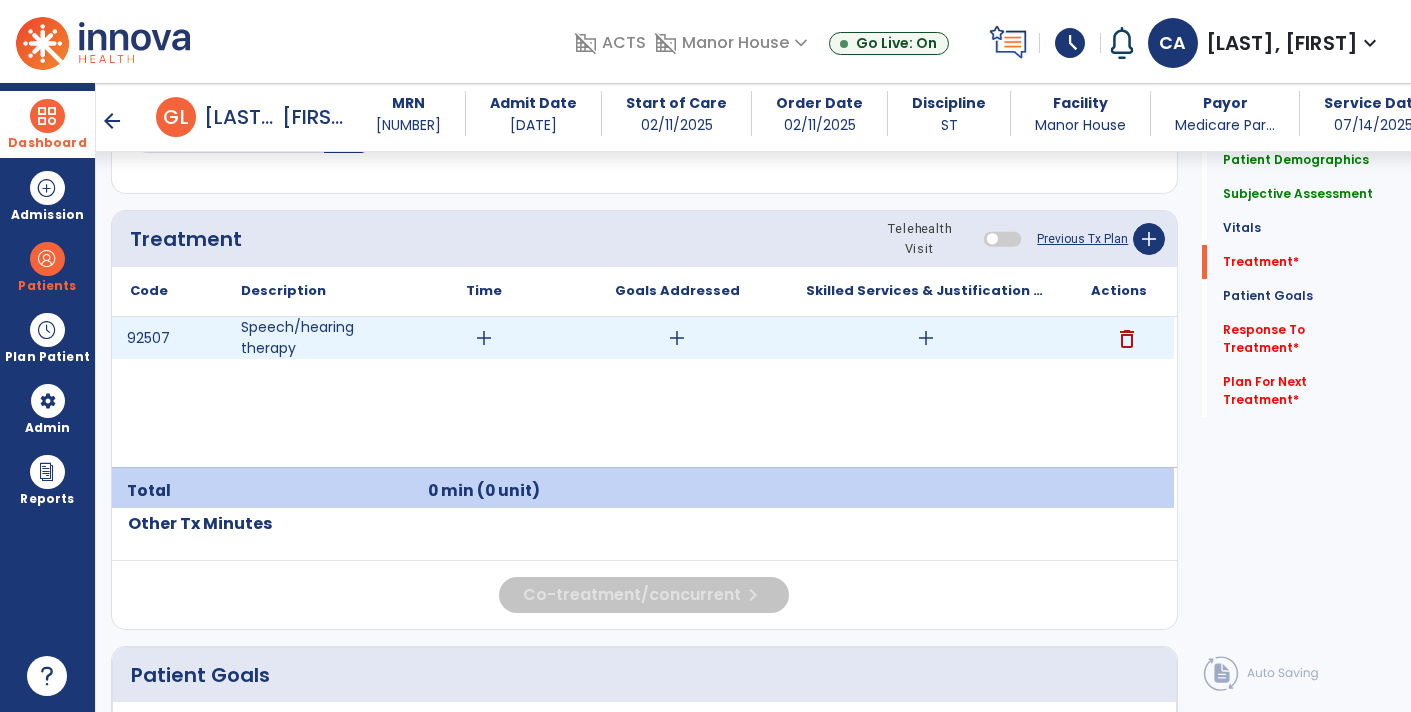 click on "add" at bounding box center (484, 338) 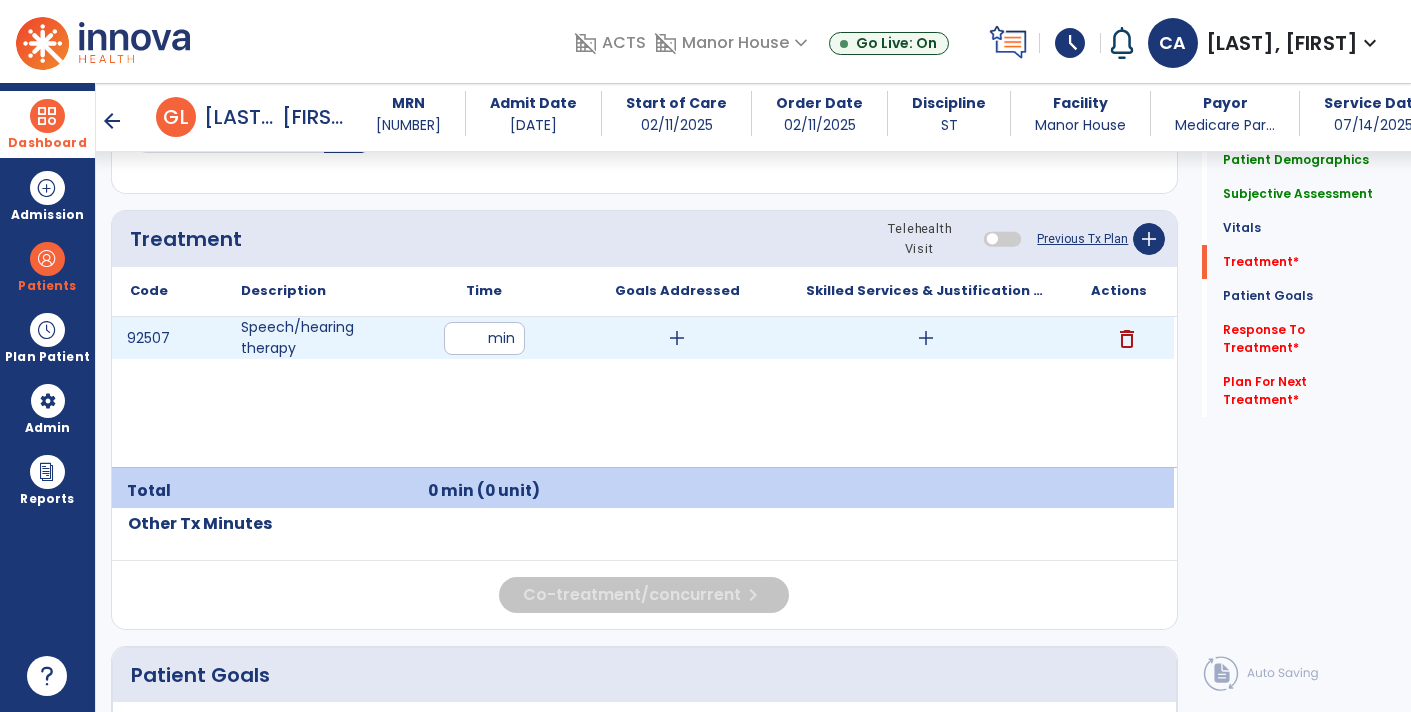 type on "**" 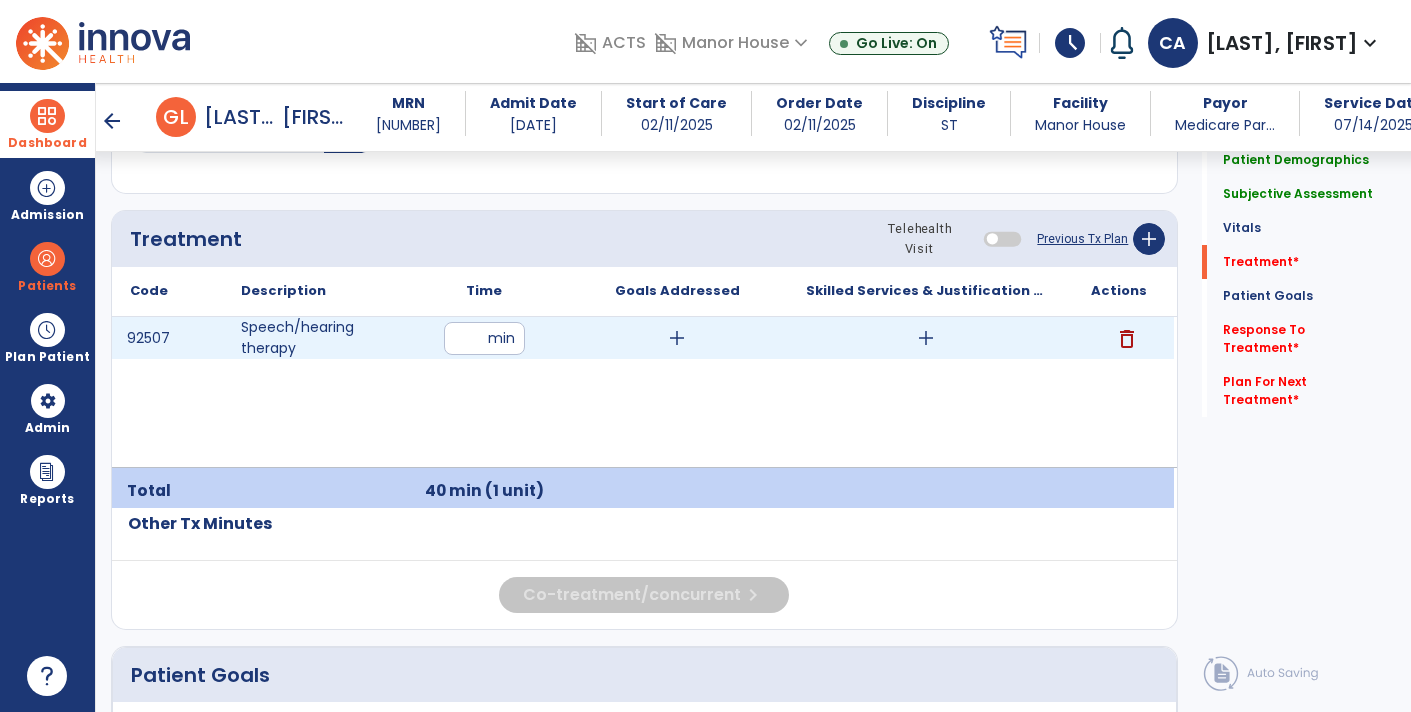 click on "add" at bounding box center [926, 338] 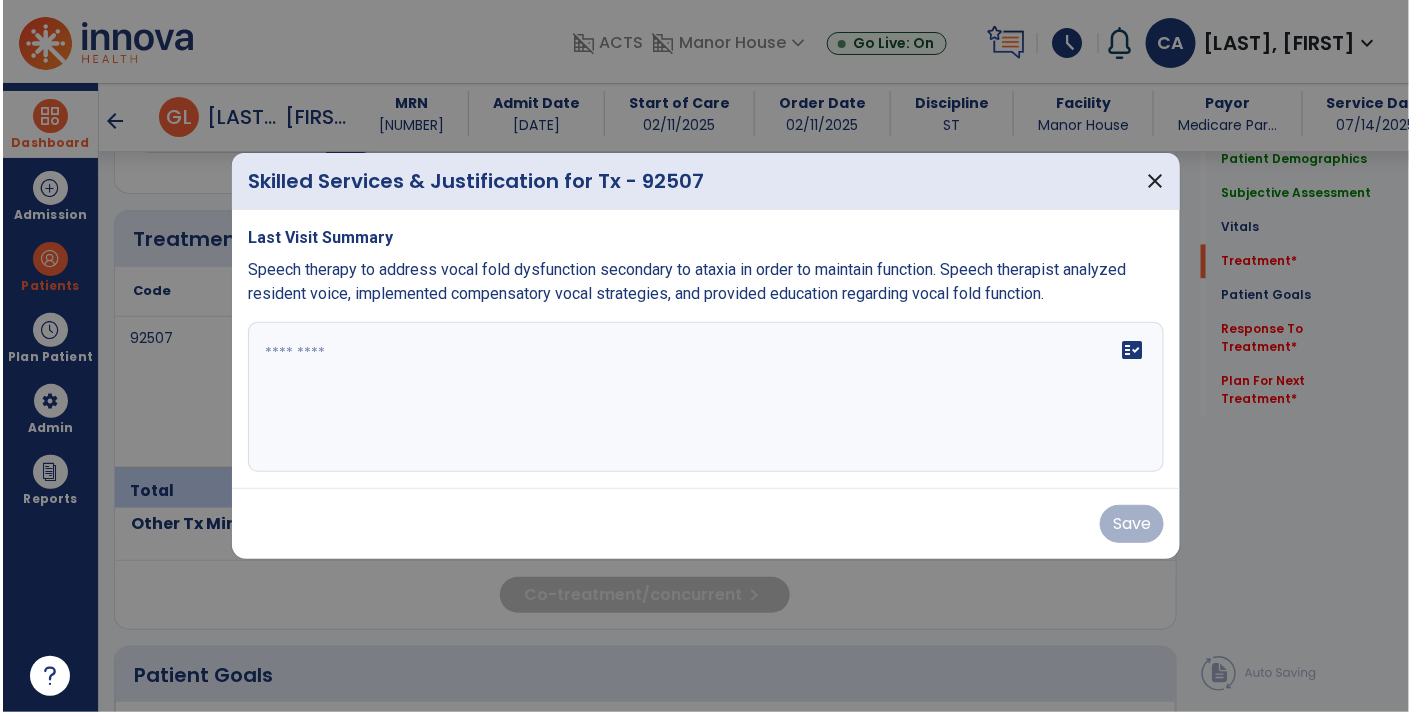 scroll, scrollTop: 1149, scrollLeft: 0, axis: vertical 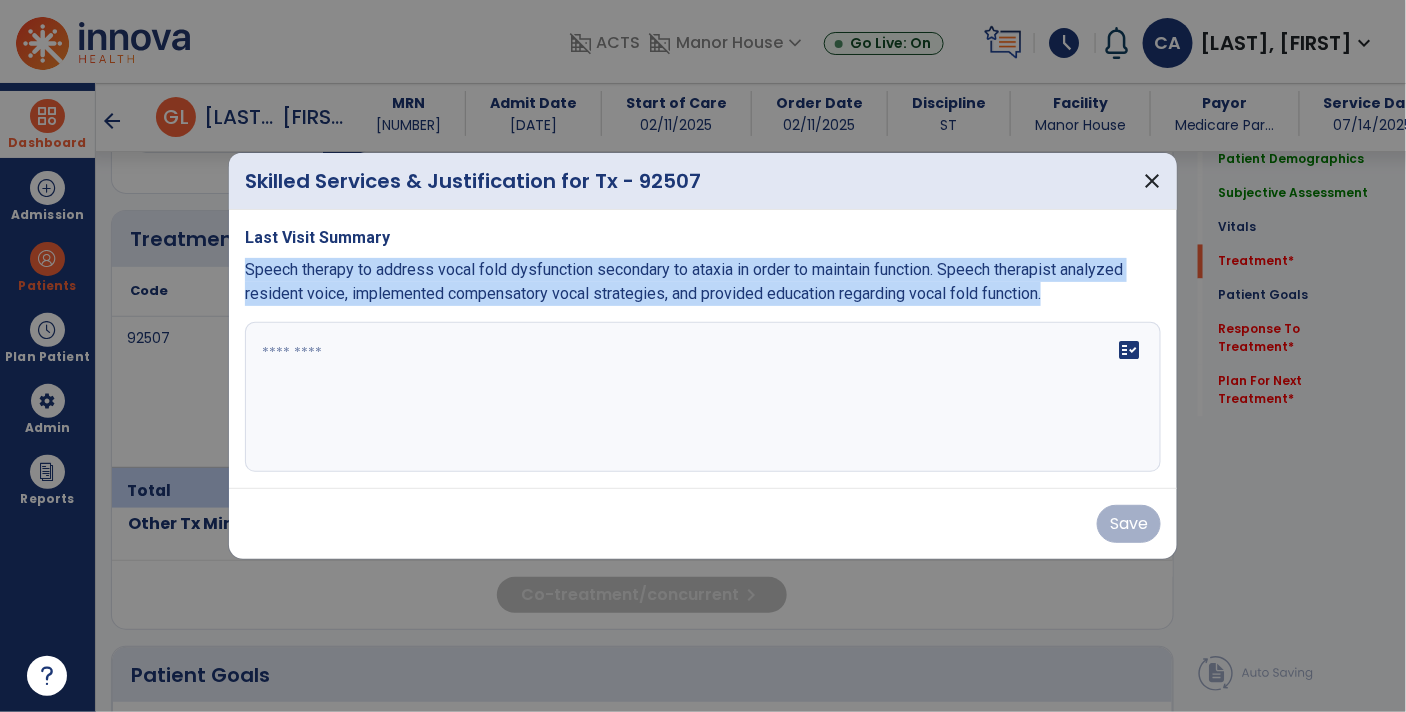 drag, startPoint x: 1058, startPoint y: 300, endPoint x: 245, endPoint y: 267, distance: 813.6695 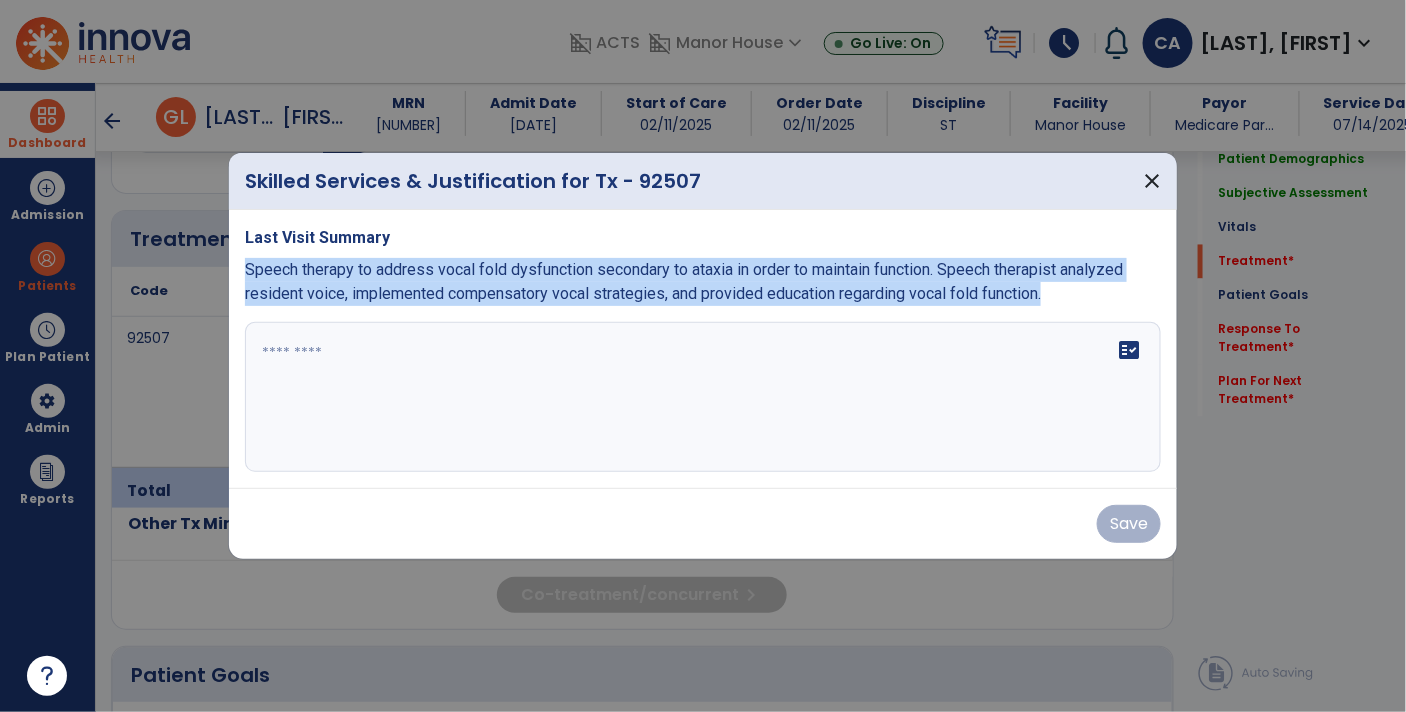 click on "Speech therapy to address vocal fold dysfunction secondary to ataxia in order to maintain function. Speech therapist analyzed resident voice, implemented compensatory vocal strategies, and provided education regarding vocal fold function." at bounding box center (703, 282) 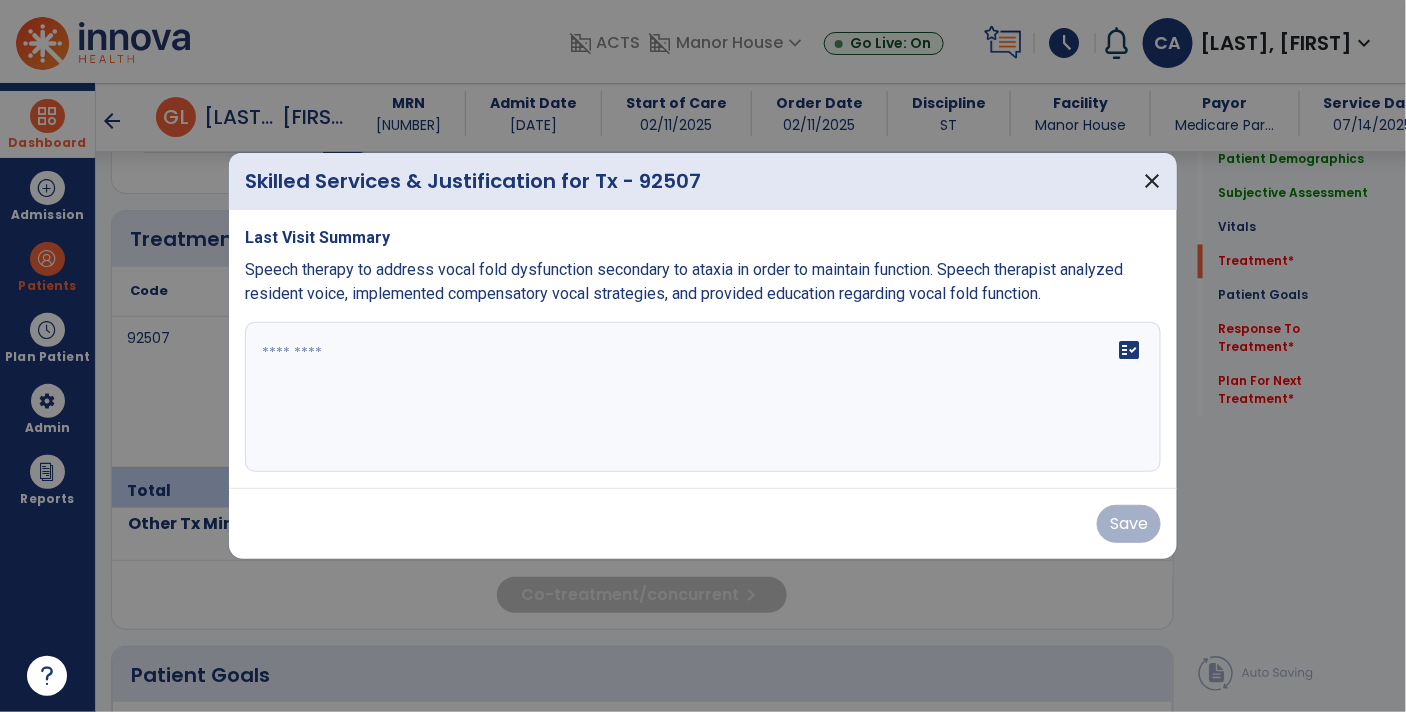 paste on "**********" 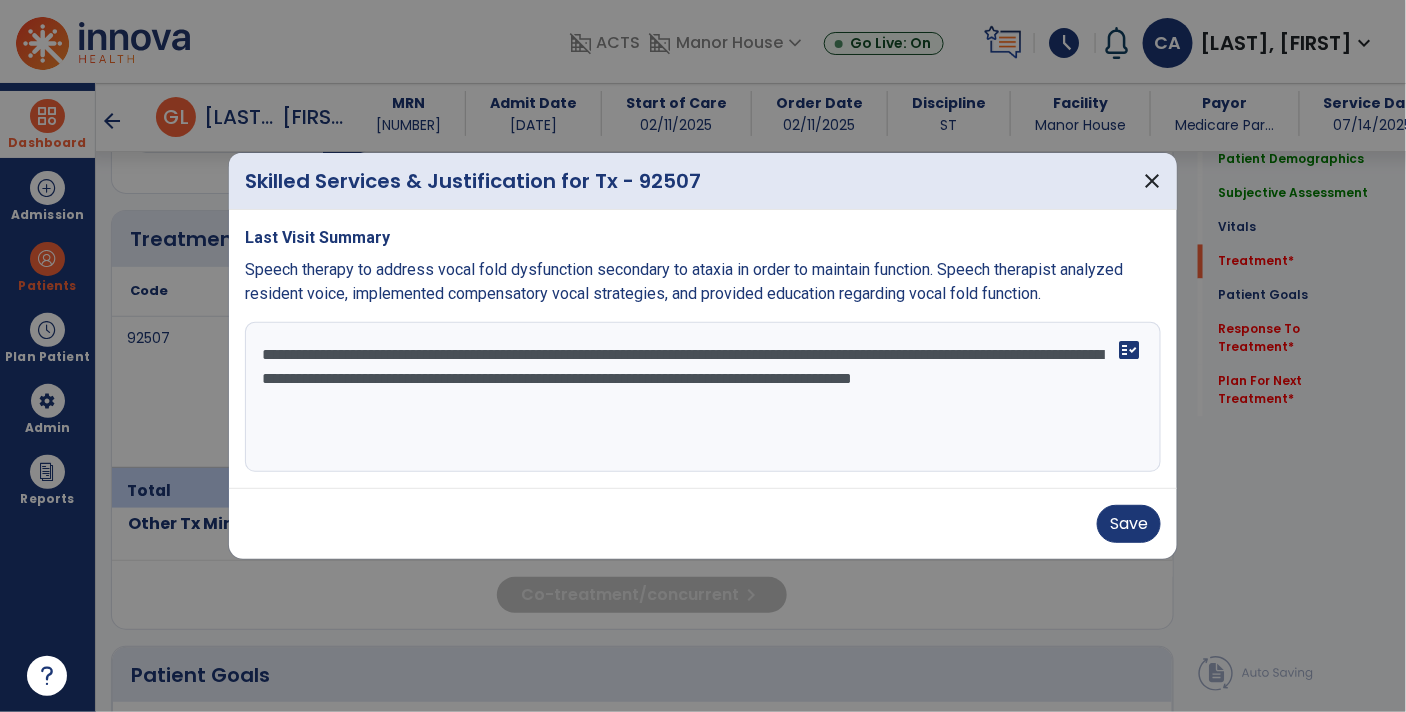 type on "**********" 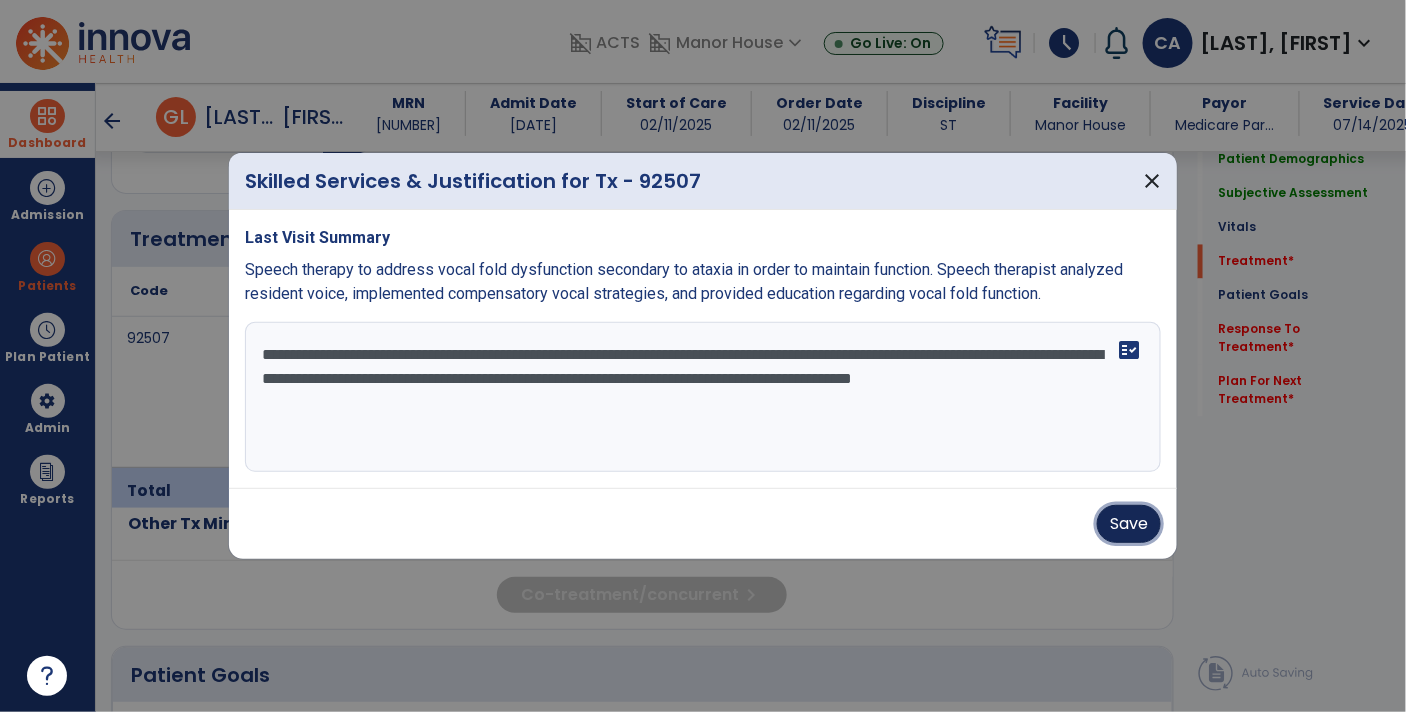 click on "Save" at bounding box center [1129, 524] 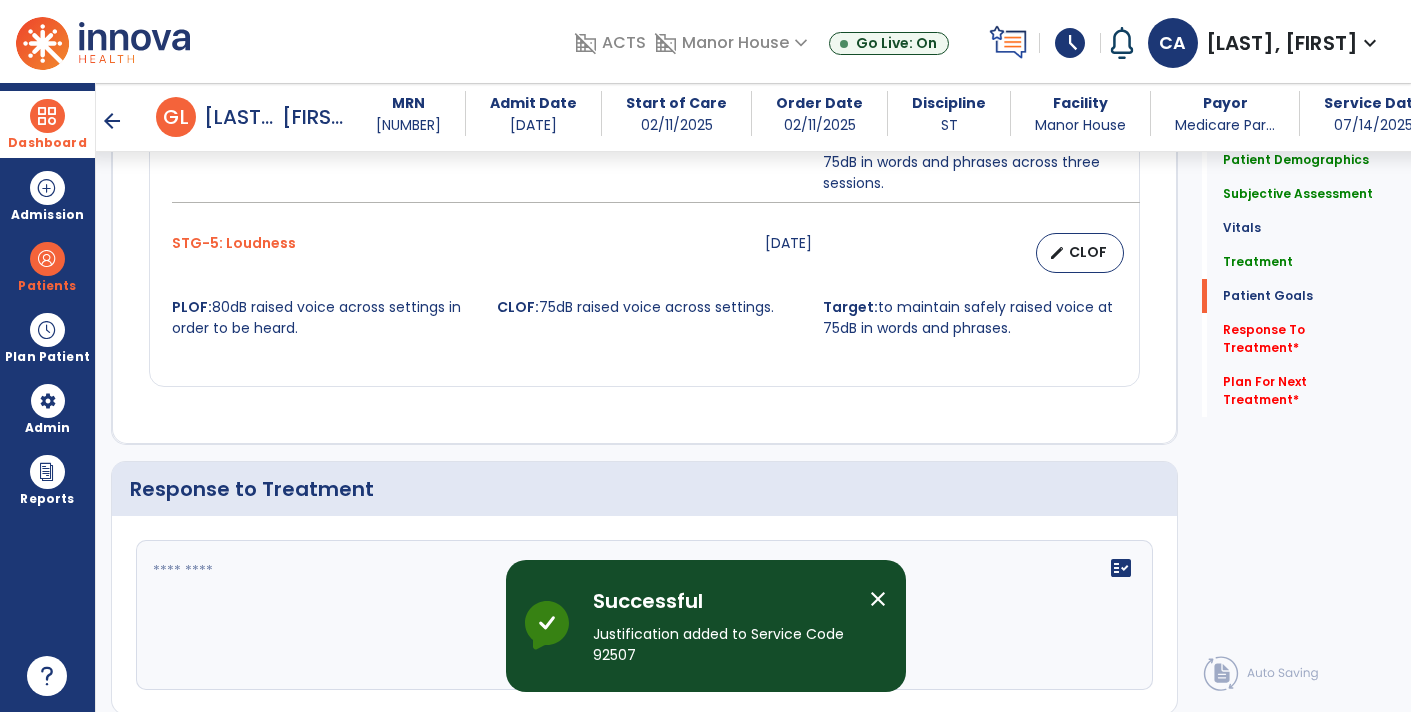 scroll, scrollTop: 2529, scrollLeft: 0, axis: vertical 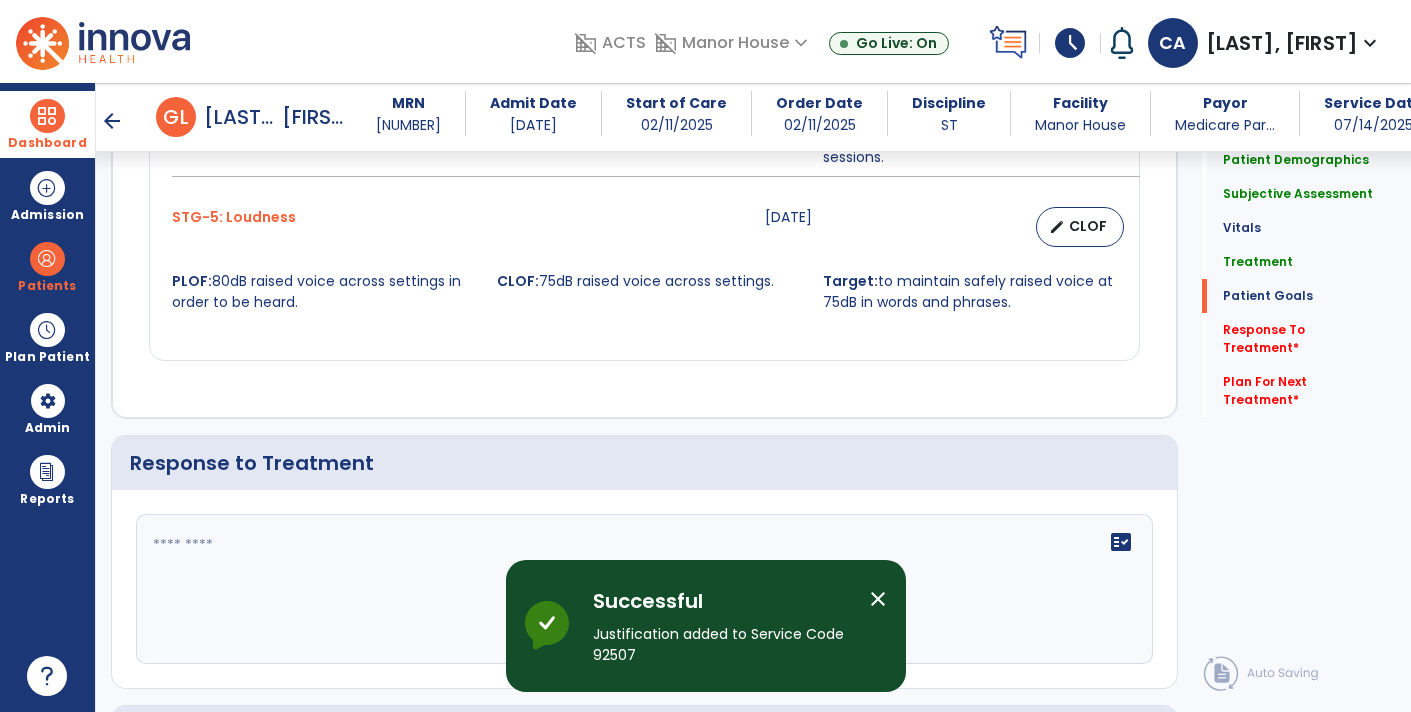 click on "fact_check" 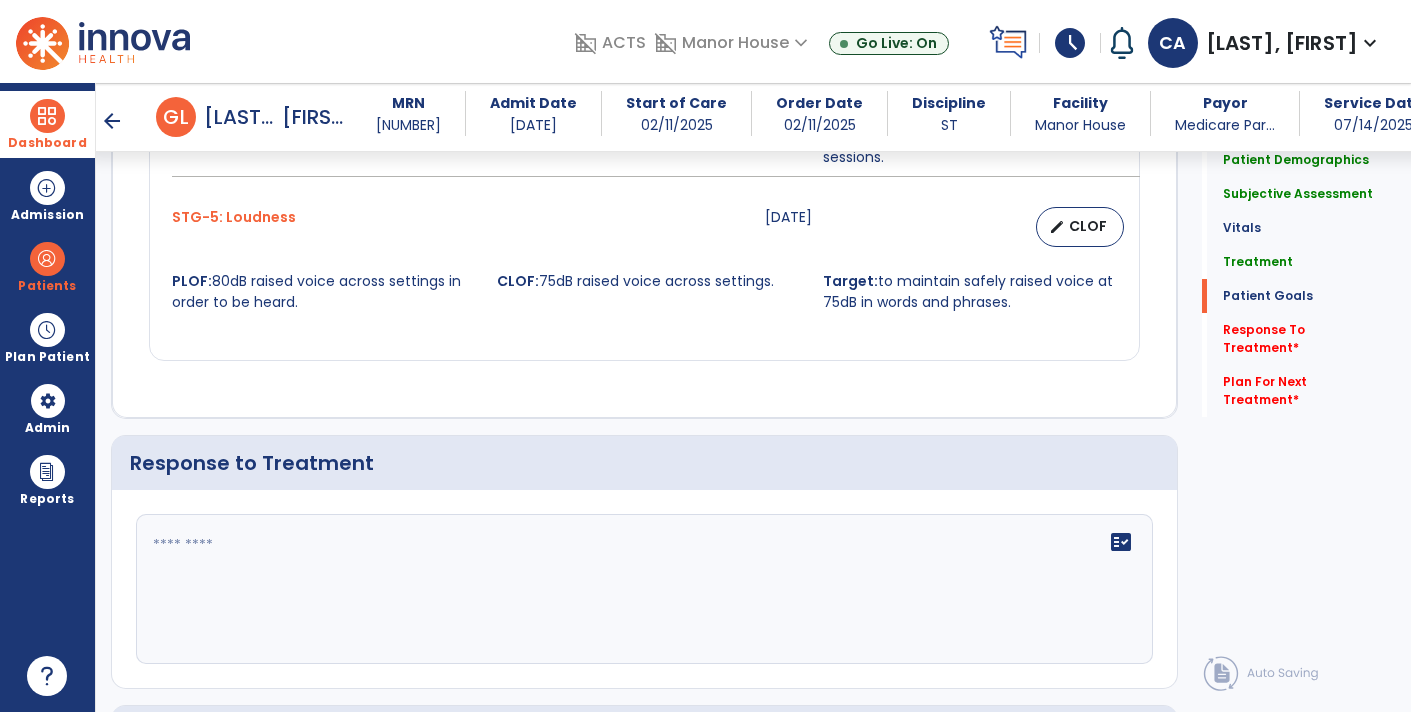 click 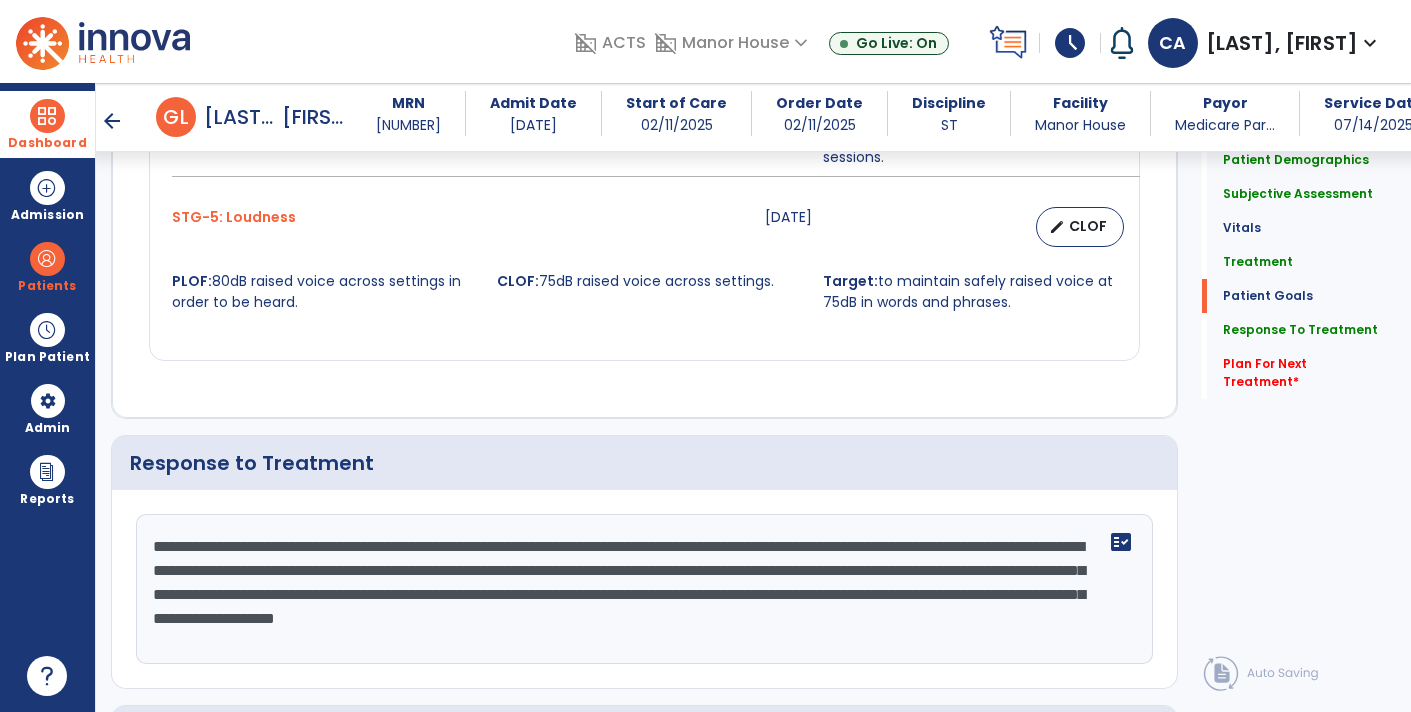 type on "**********" 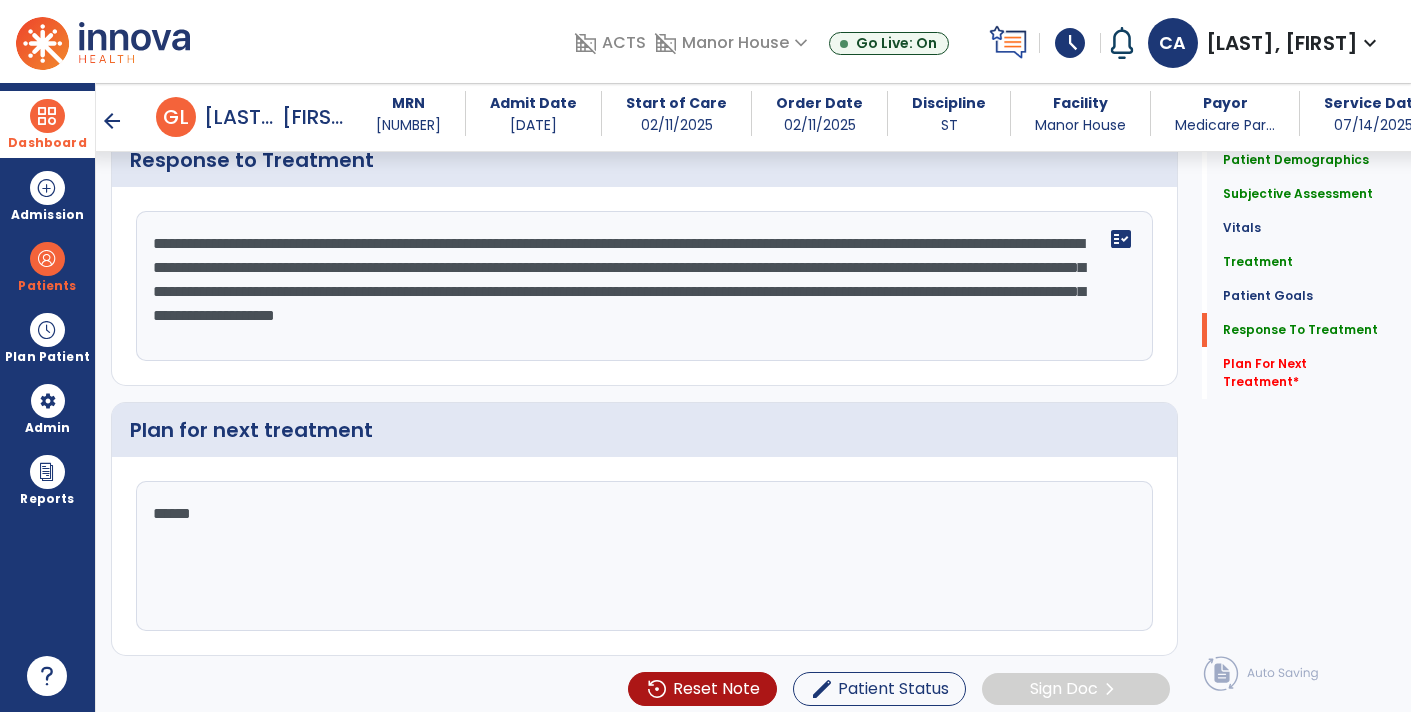 type on "*******" 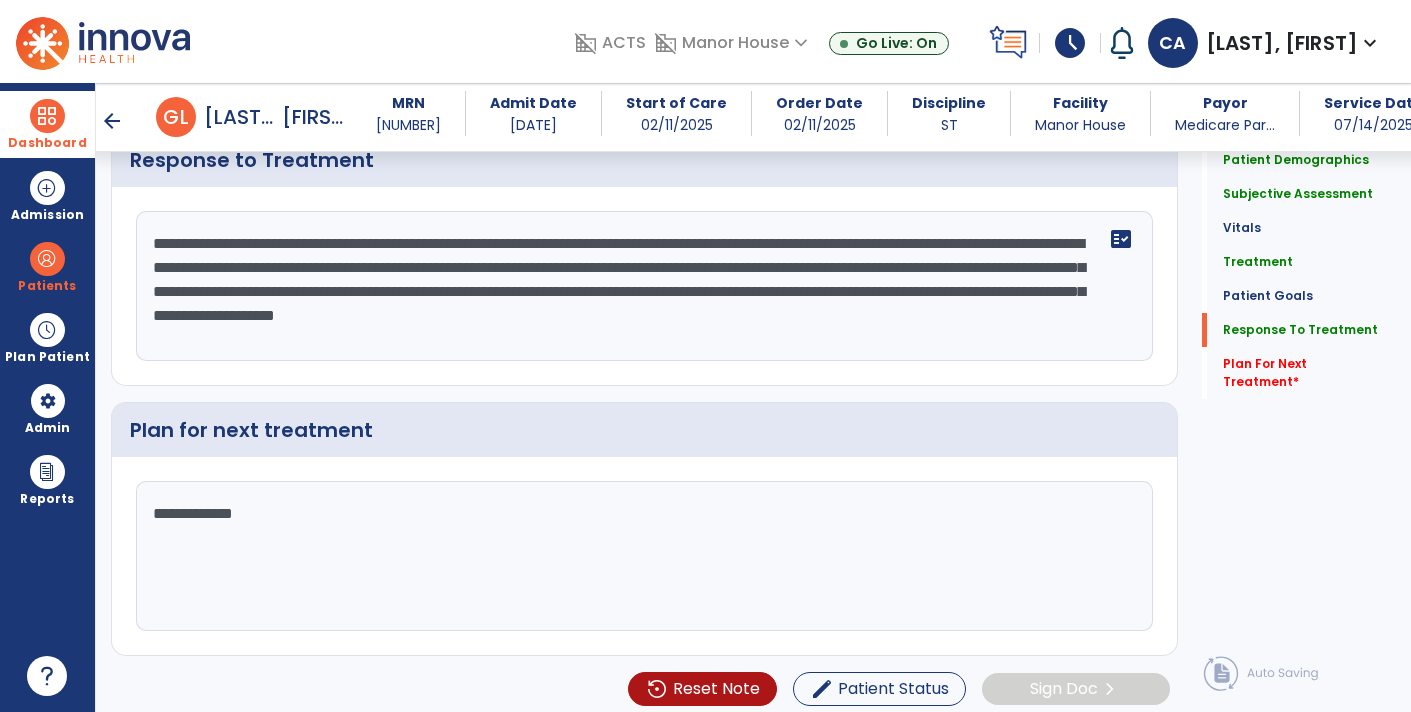 type on "**********" 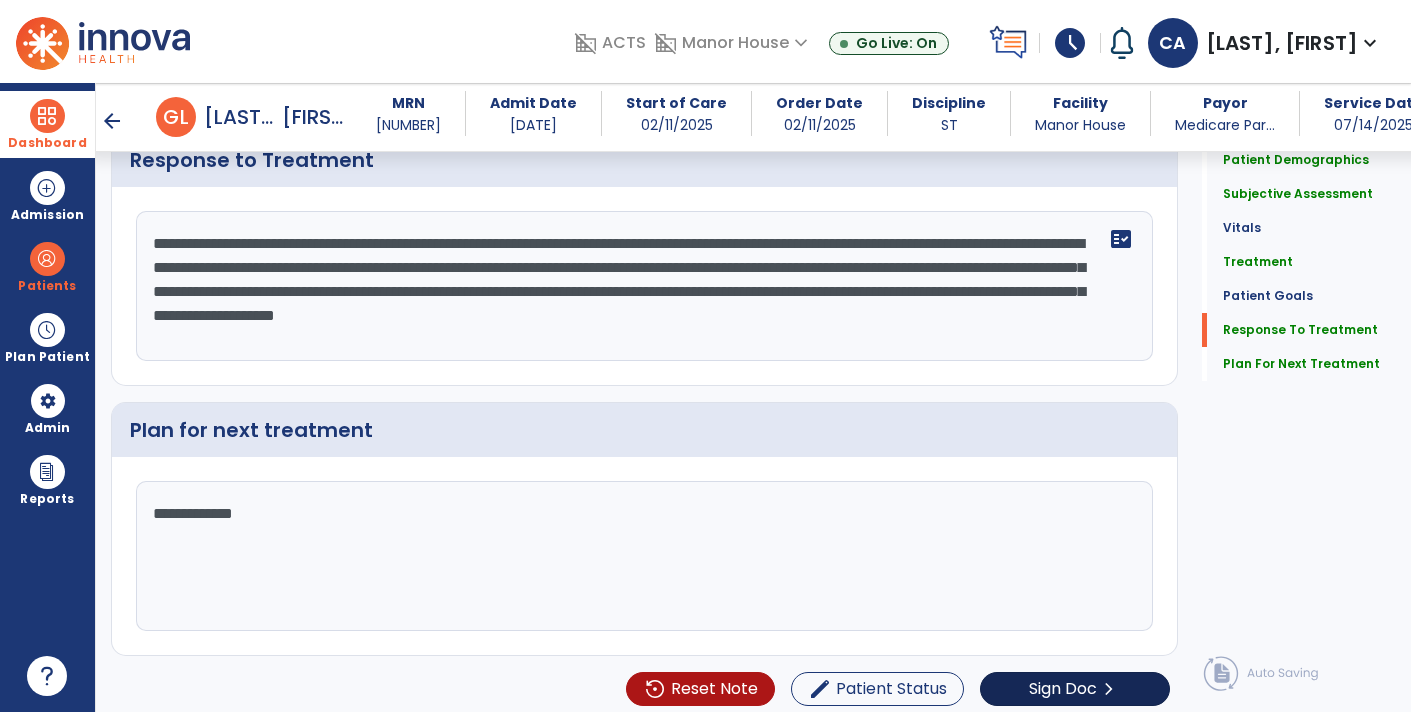 type on "**********" 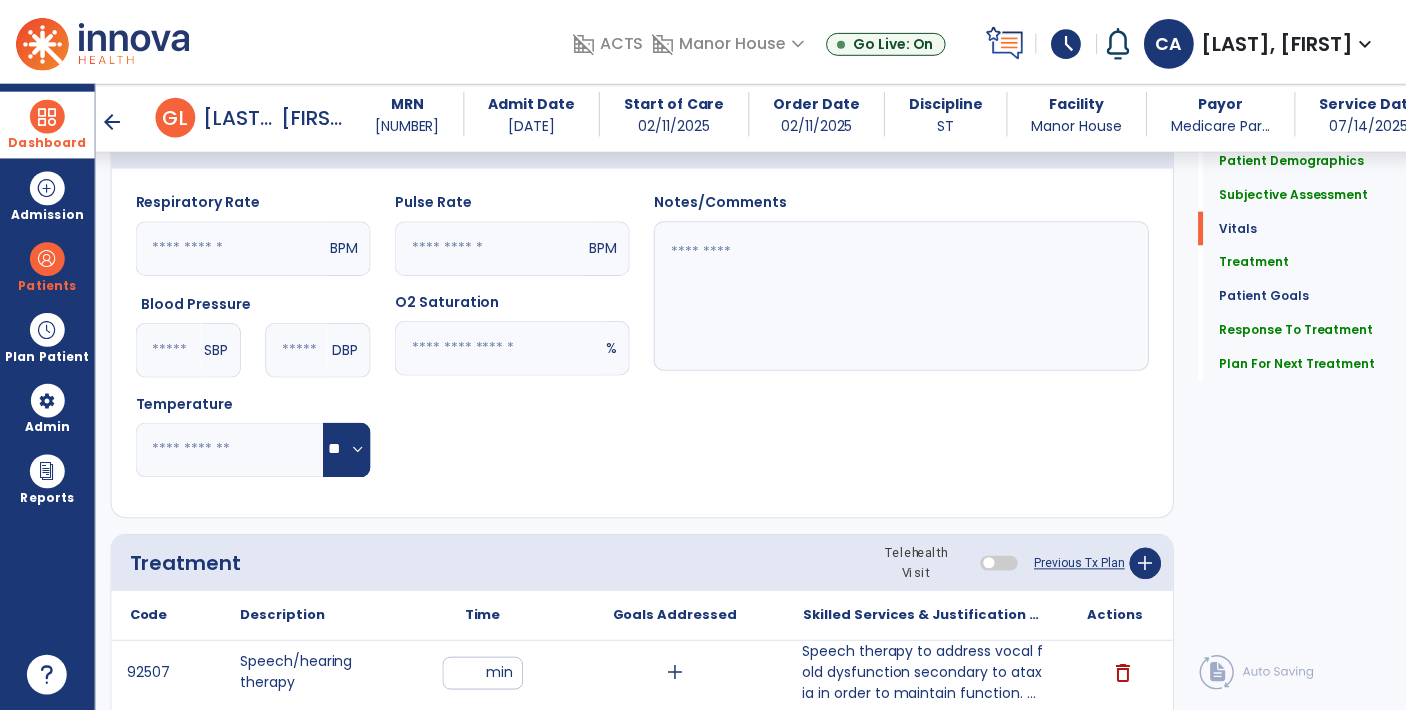scroll, scrollTop: 2831, scrollLeft: 0, axis: vertical 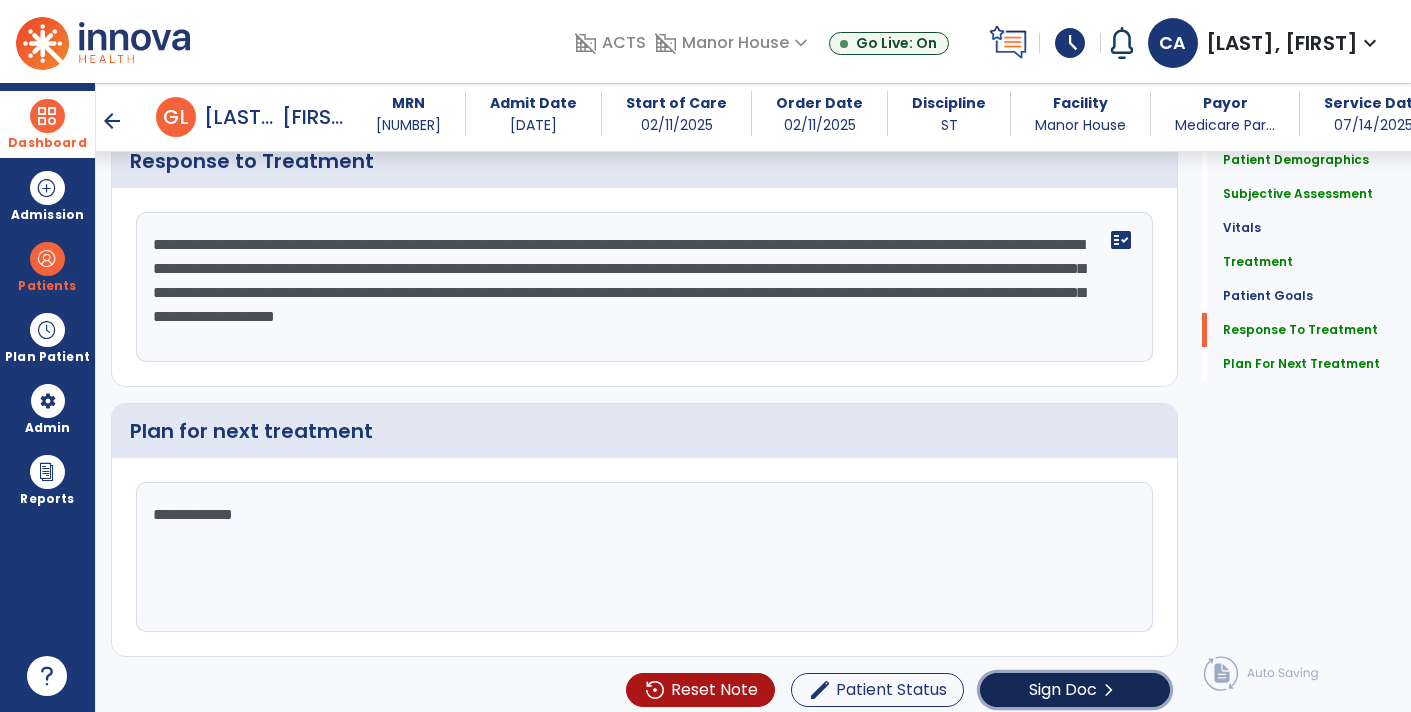 click on "Sign Doc  chevron_right" 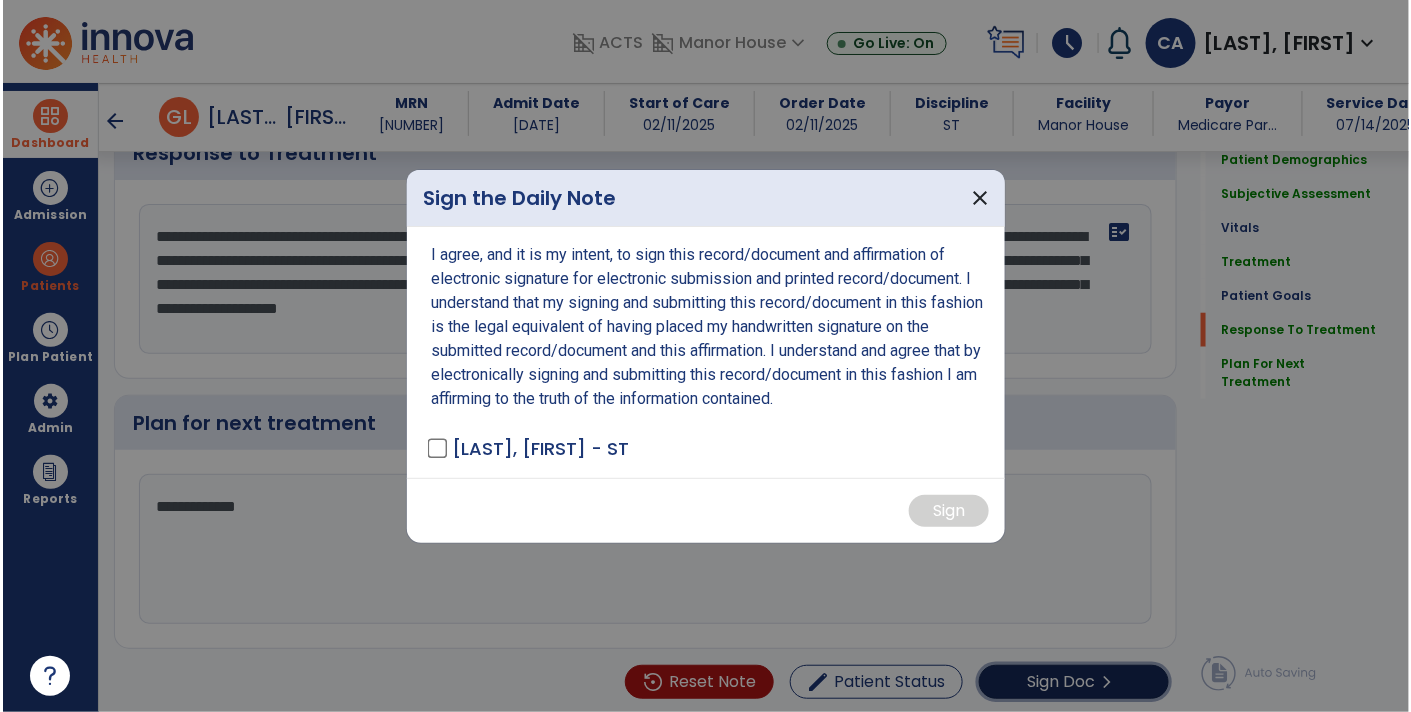 scroll, scrollTop: 2831, scrollLeft: 0, axis: vertical 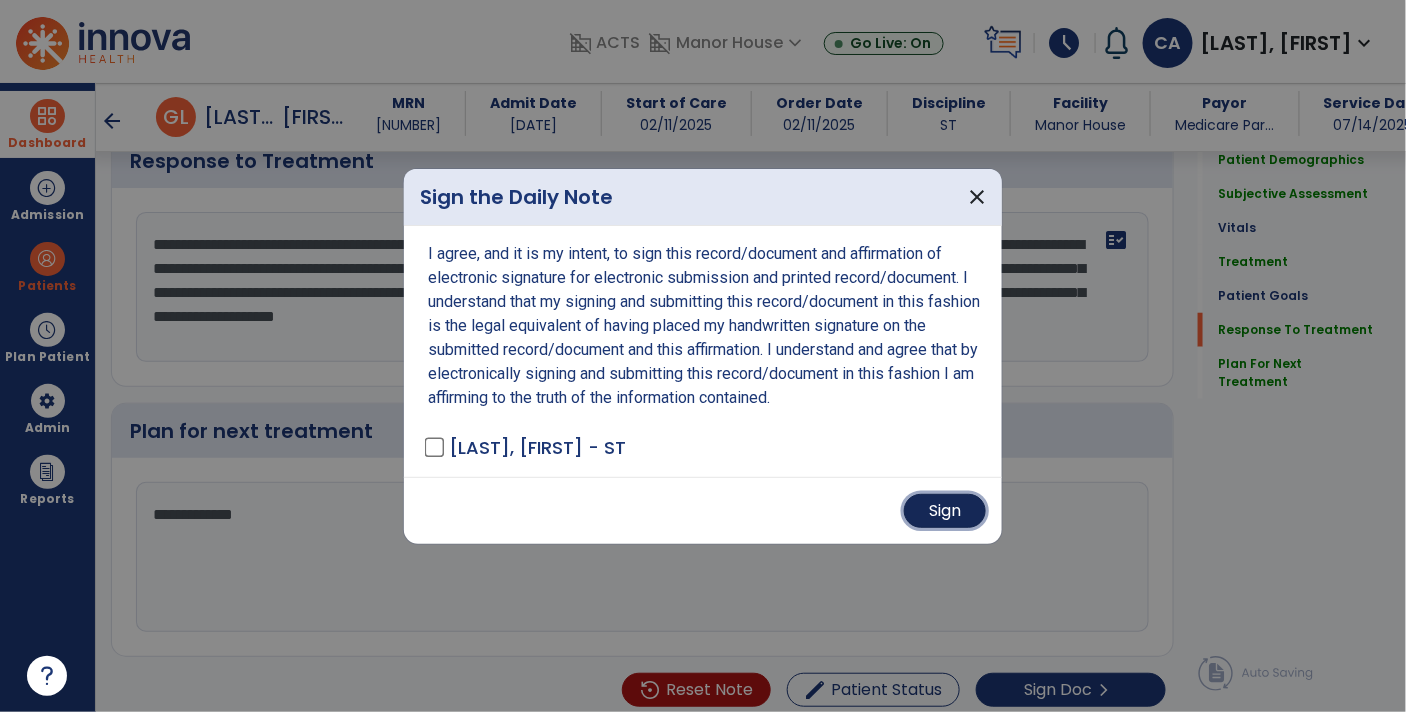 click on "Sign" at bounding box center (945, 511) 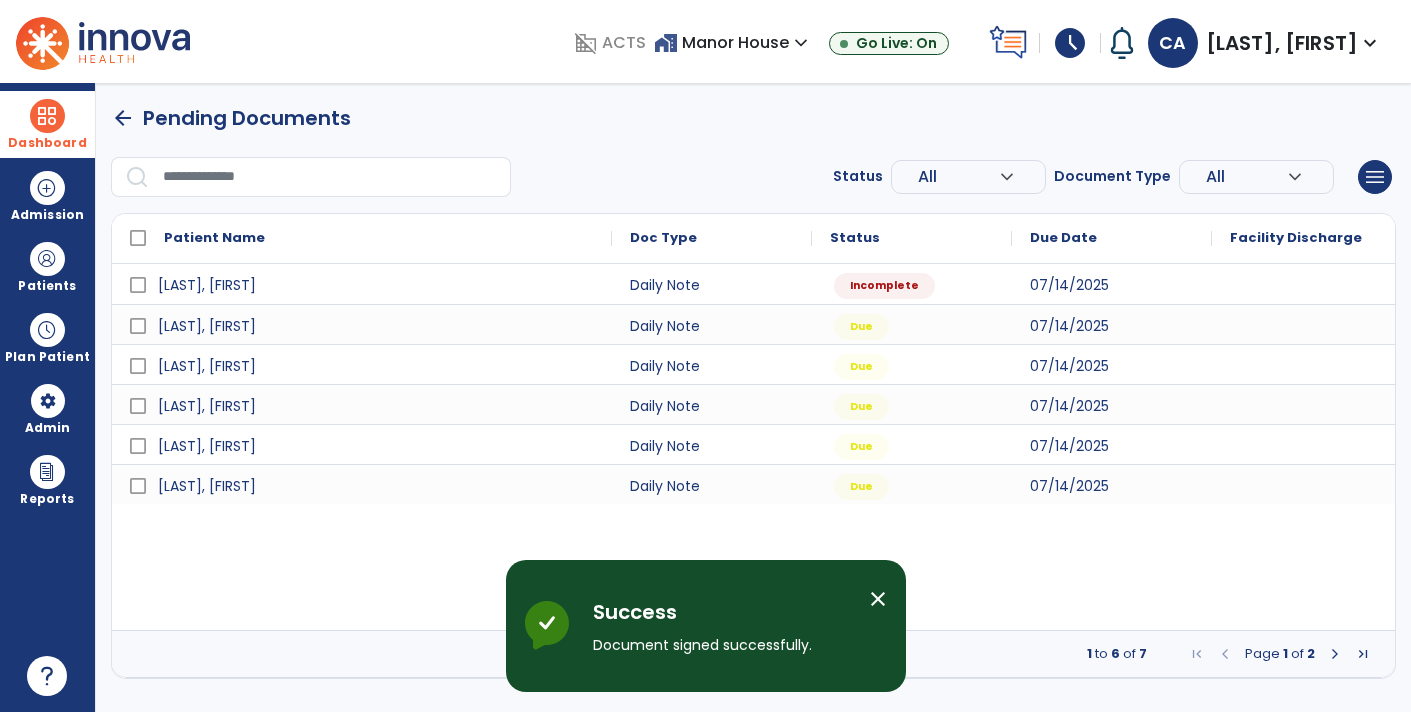 scroll, scrollTop: 0, scrollLeft: 0, axis: both 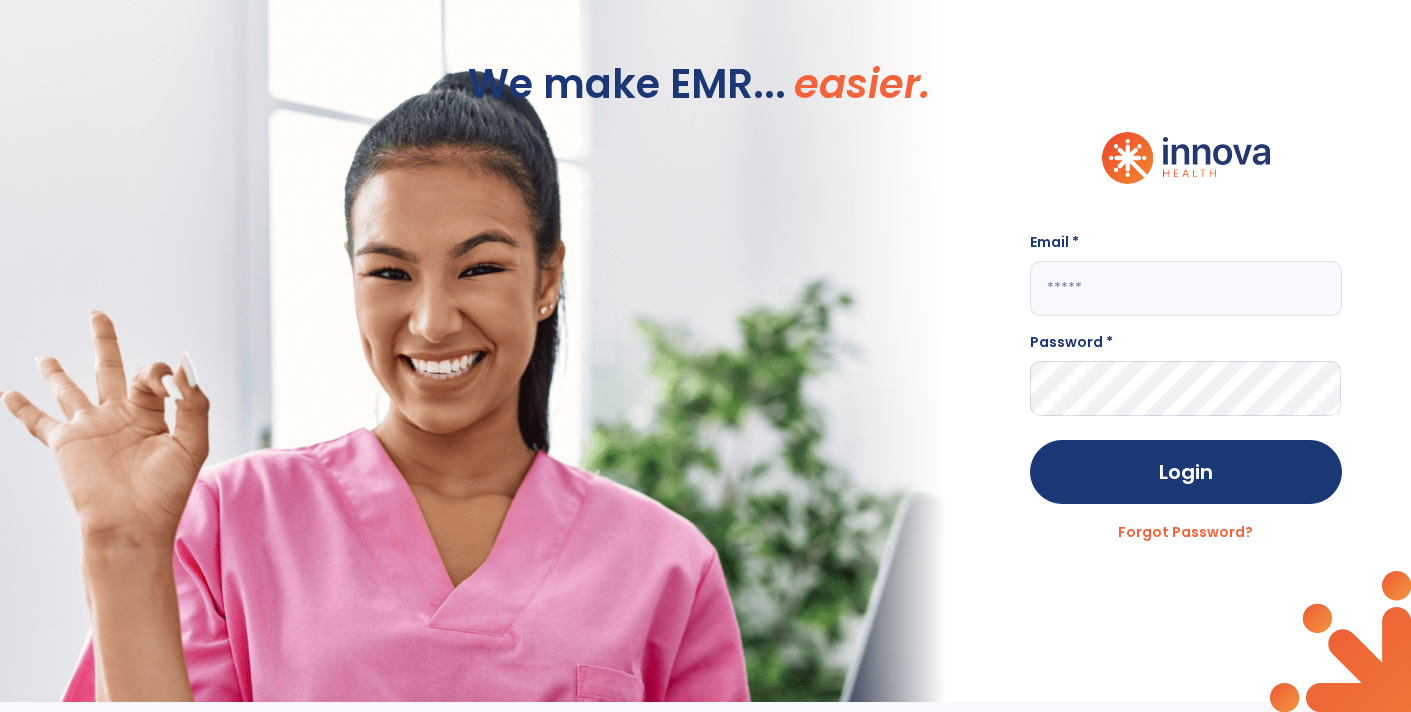 type on "**********" 